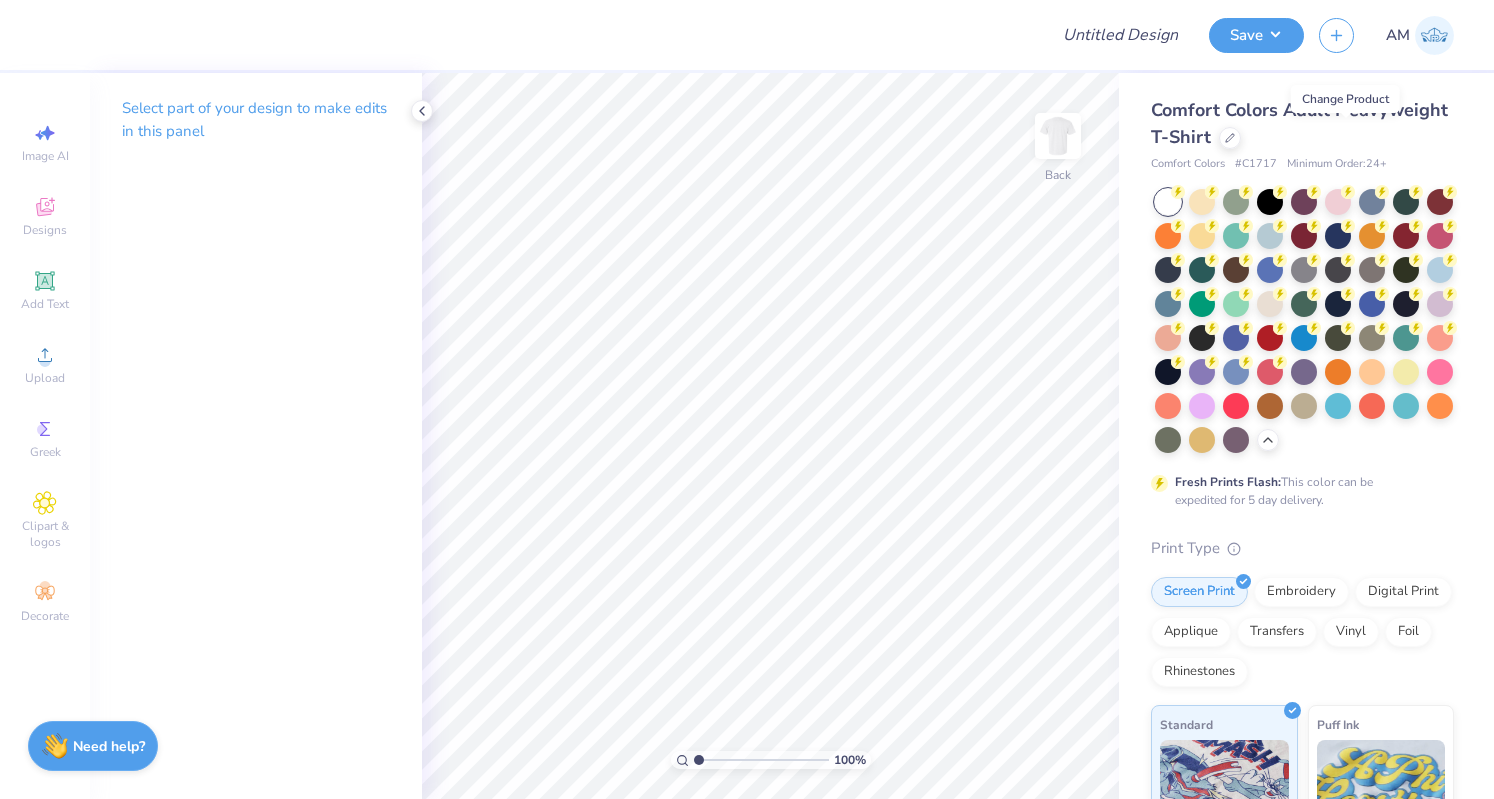 scroll, scrollTop: 0, scrollLeft: 0, axis: both 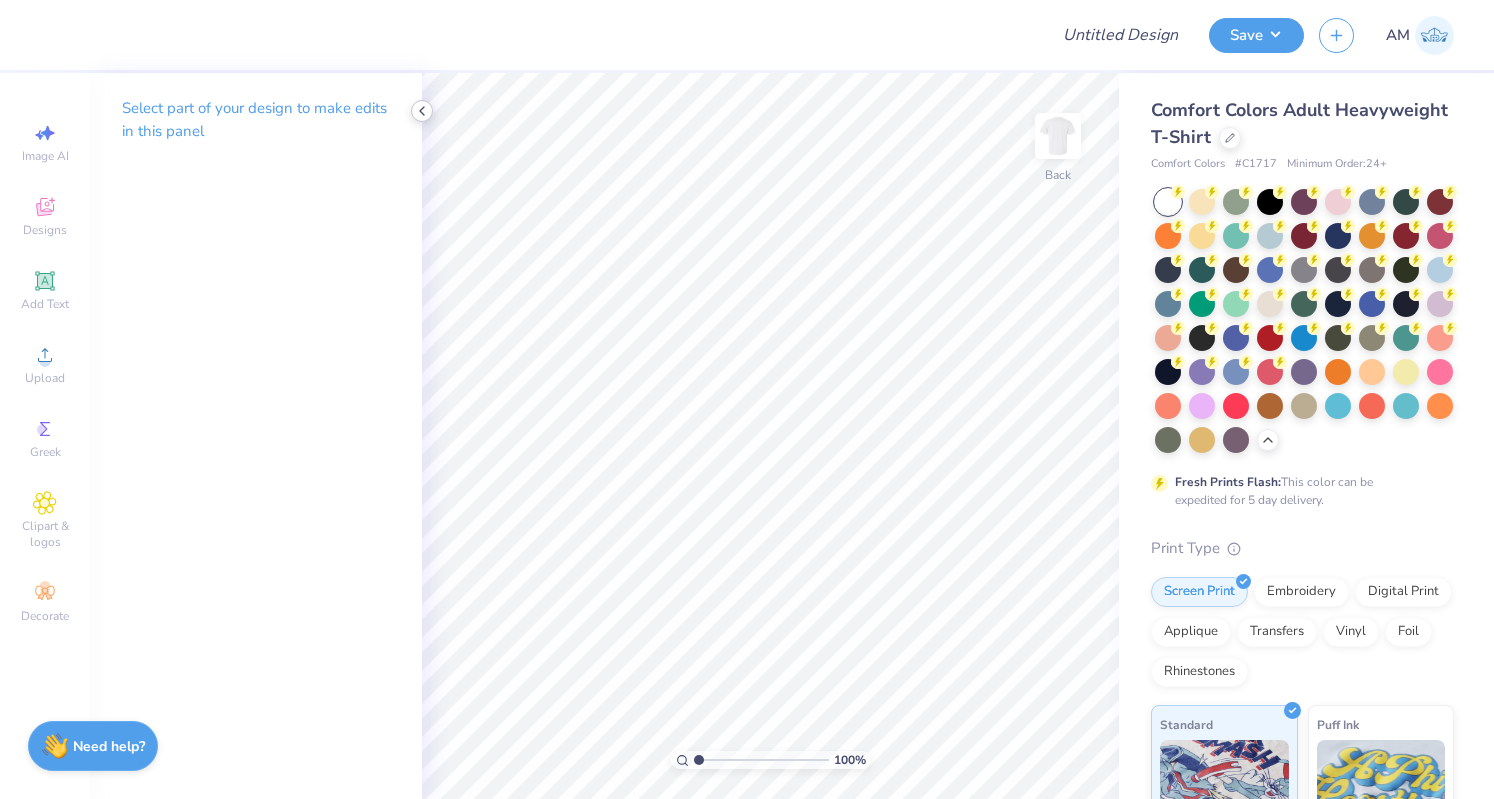 click 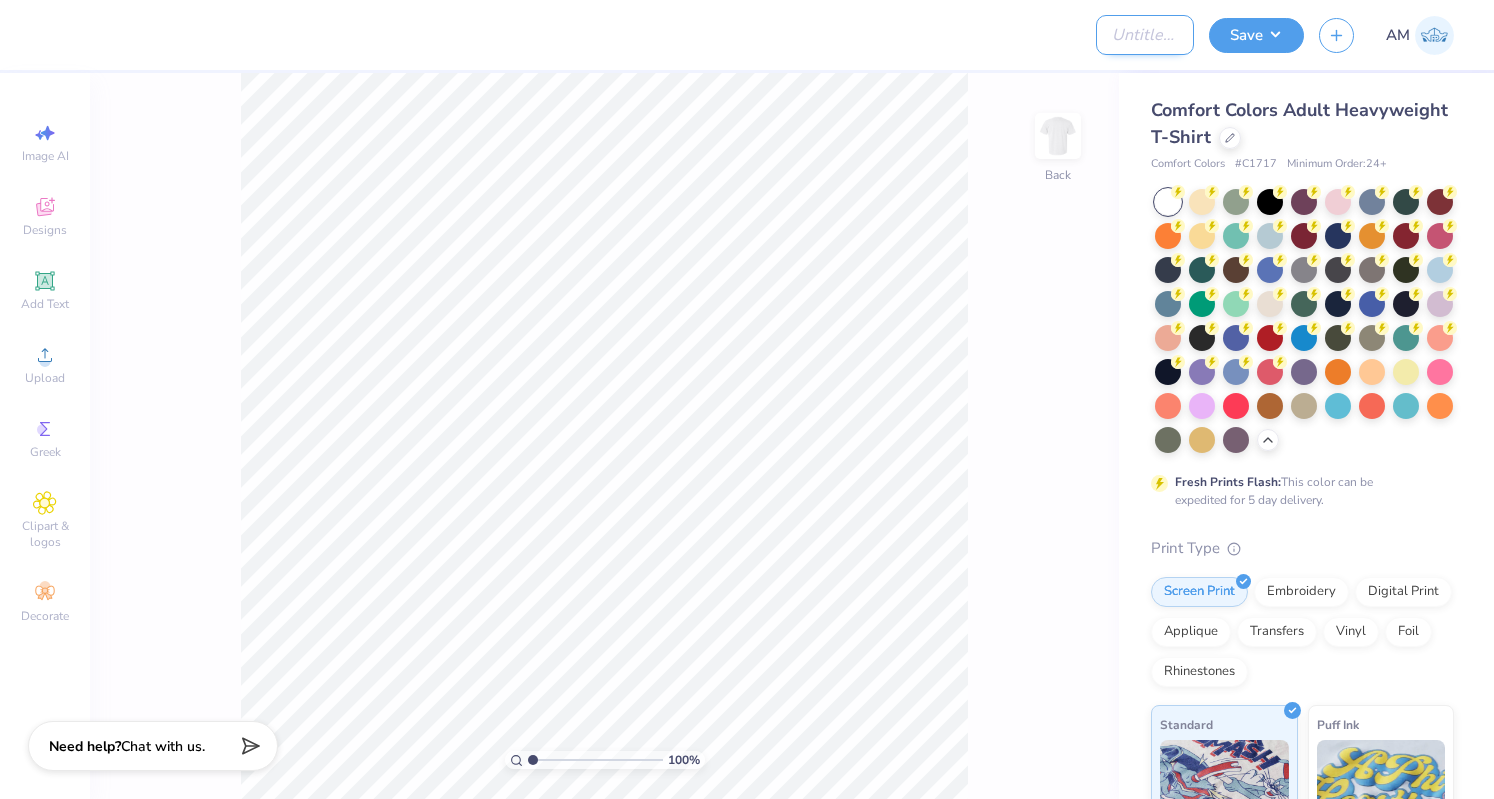 click on "Design Title" at bounding box center [1145, 35] 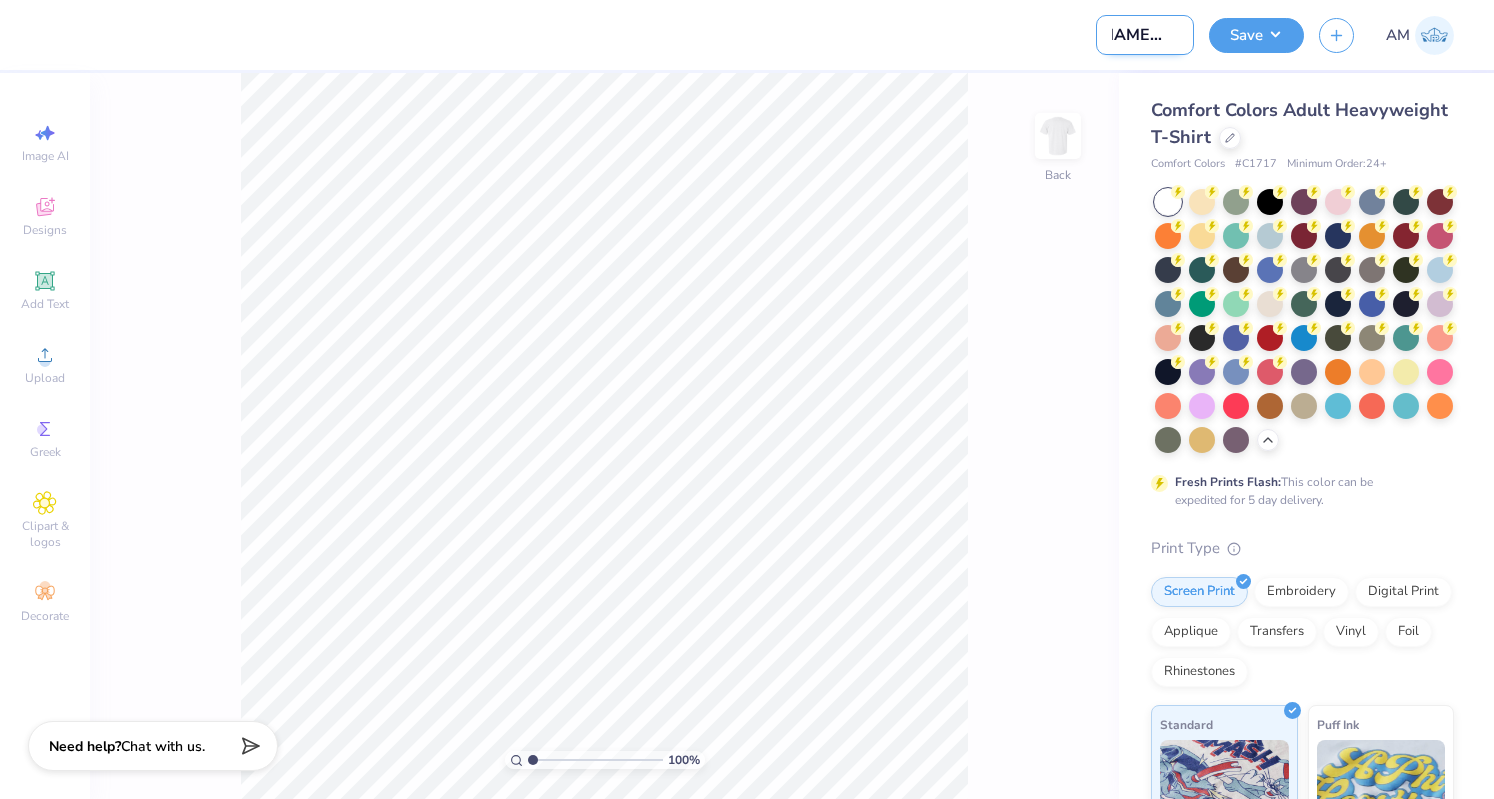 scroll, scrollTop: 0, scrollLeft: 26, axis: horizontal 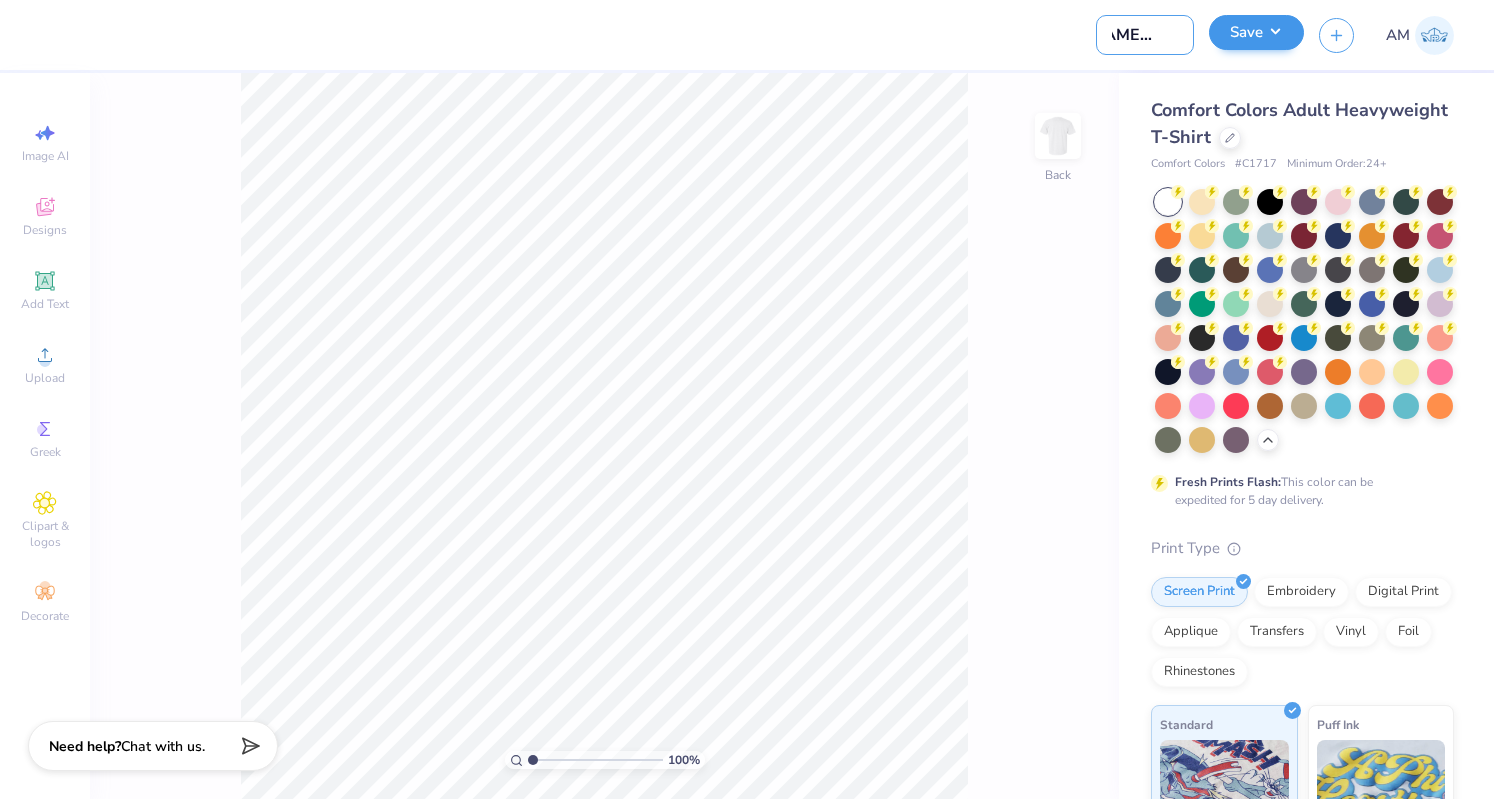 type on "[NAME] o tshirt 3" 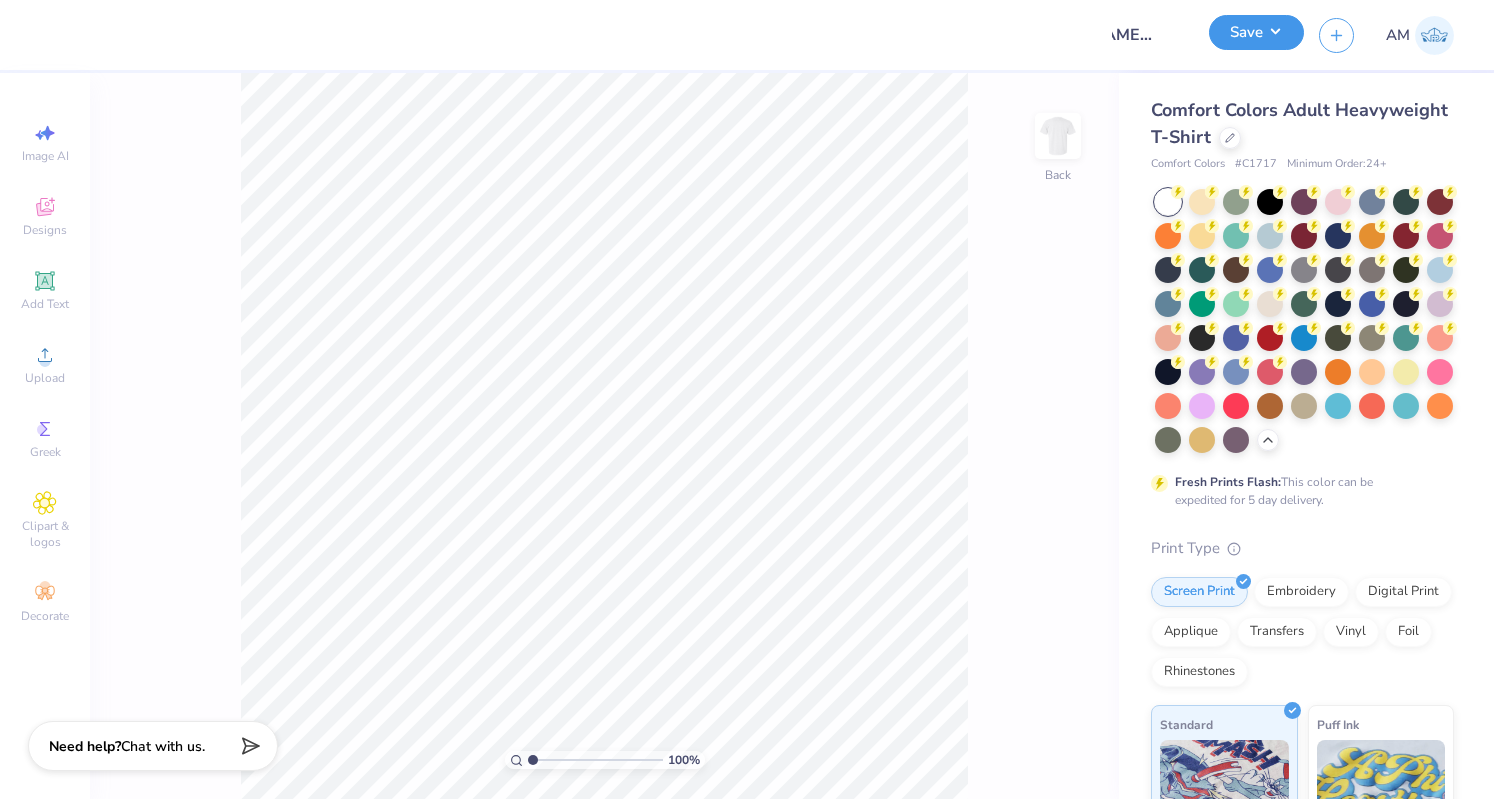 click on "Save" at bounding box center [1256, 32] 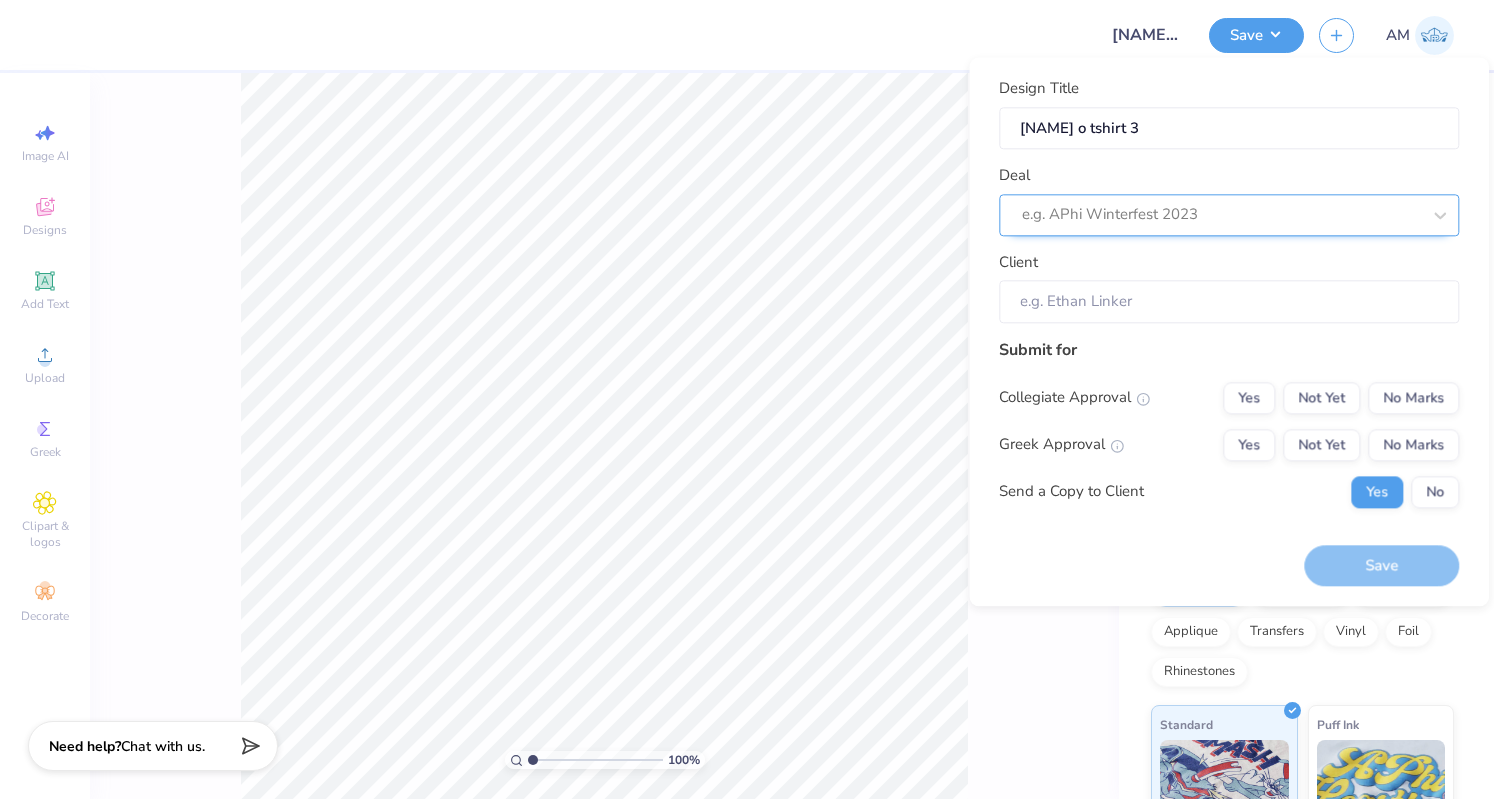 click at bounding box center (1221, 215) 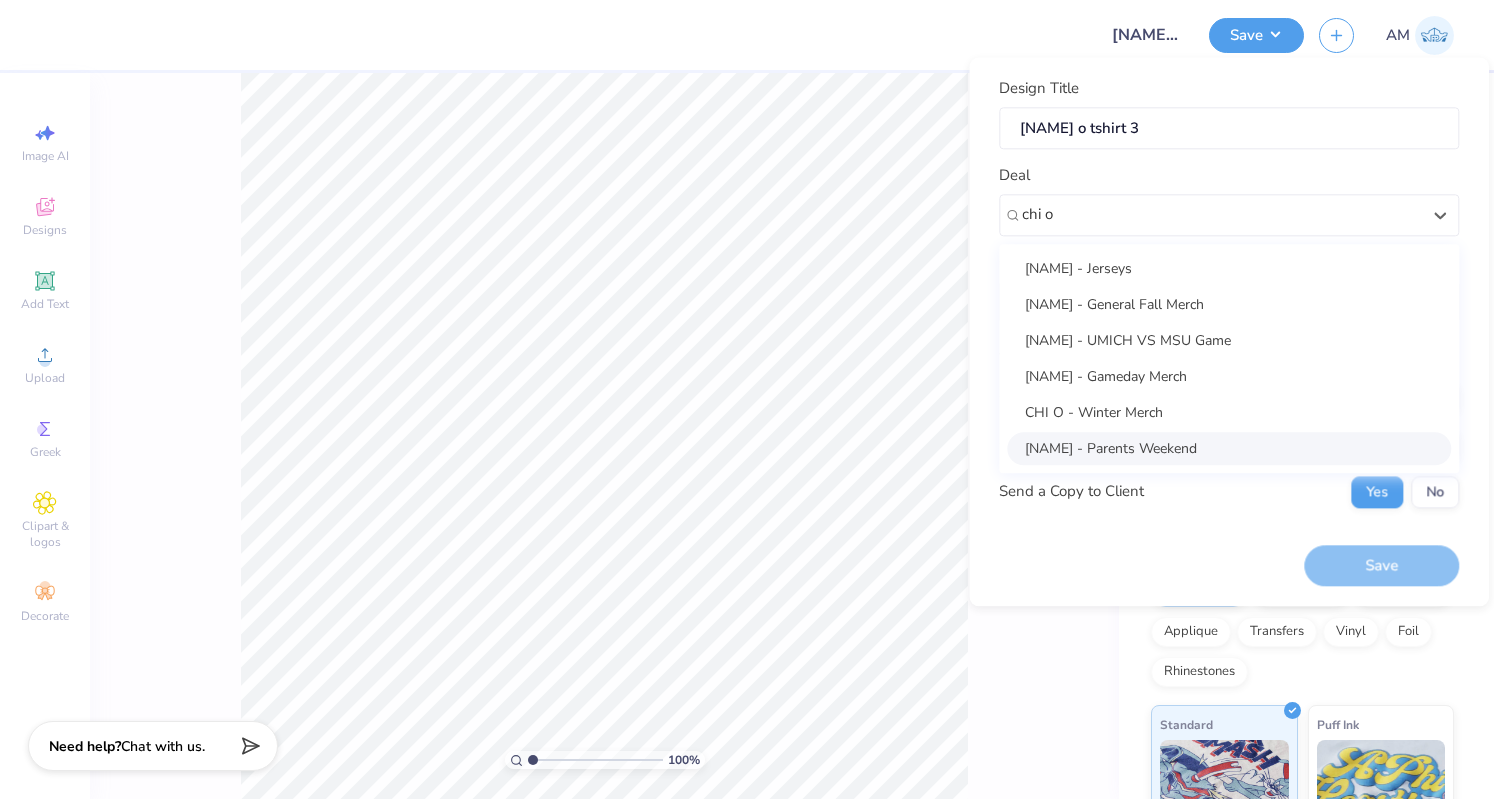 click on "[NAME] - Parents Weekend" at bounding box center [1229, 448] 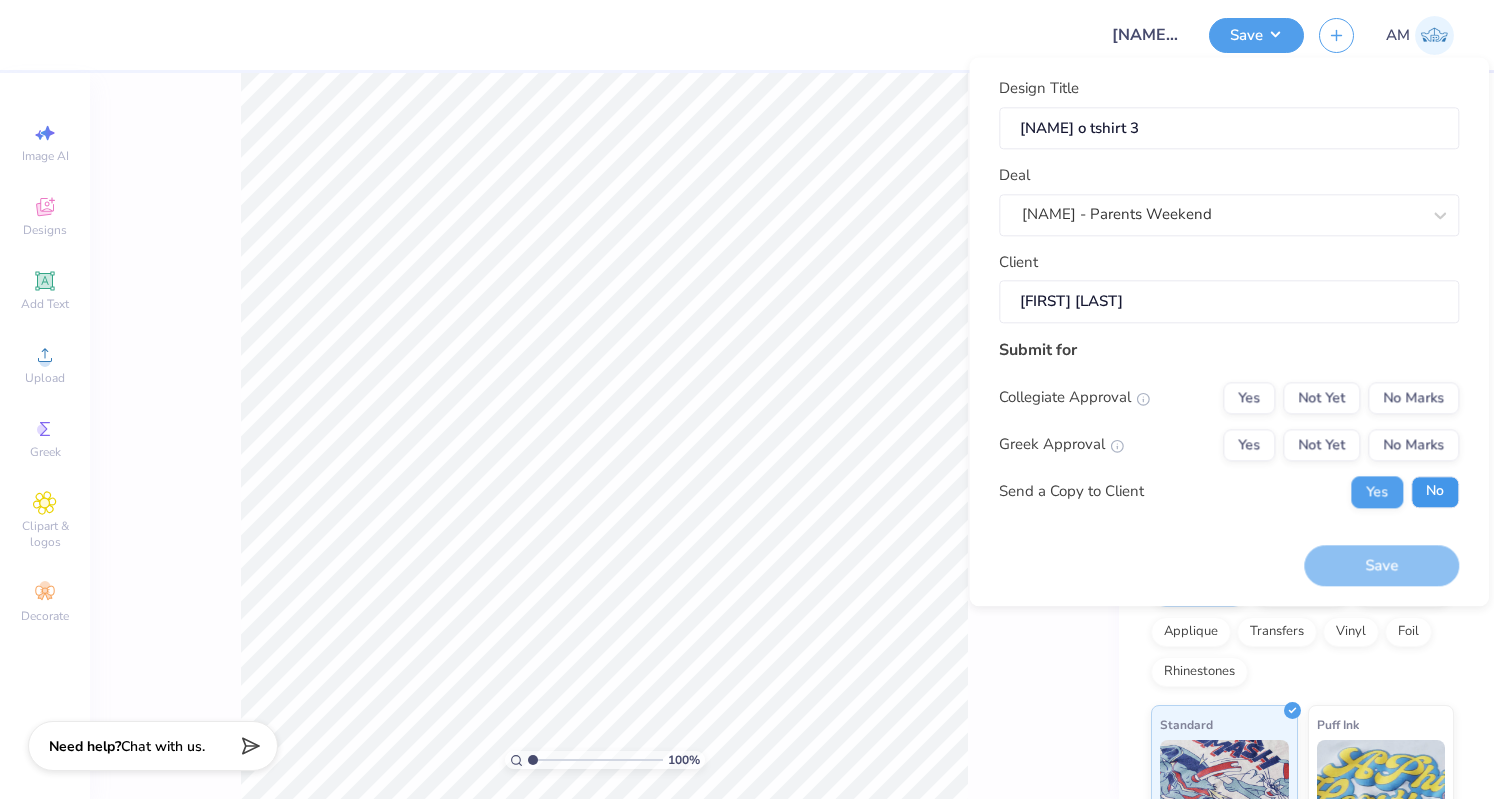 click on "No" at bounding box center (1435, 492) 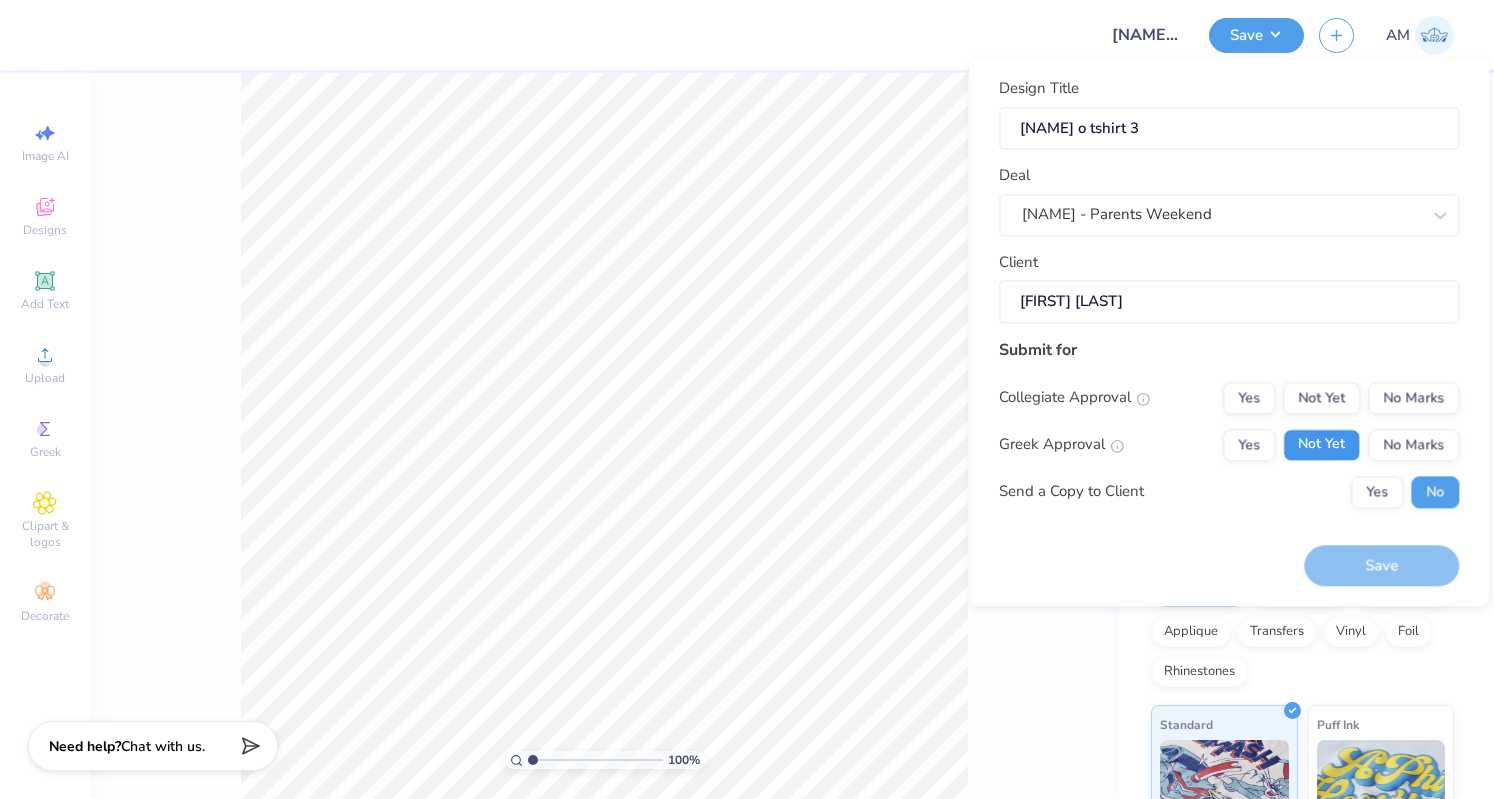 click on "Not Yet" at bounding box center [1321, 445] 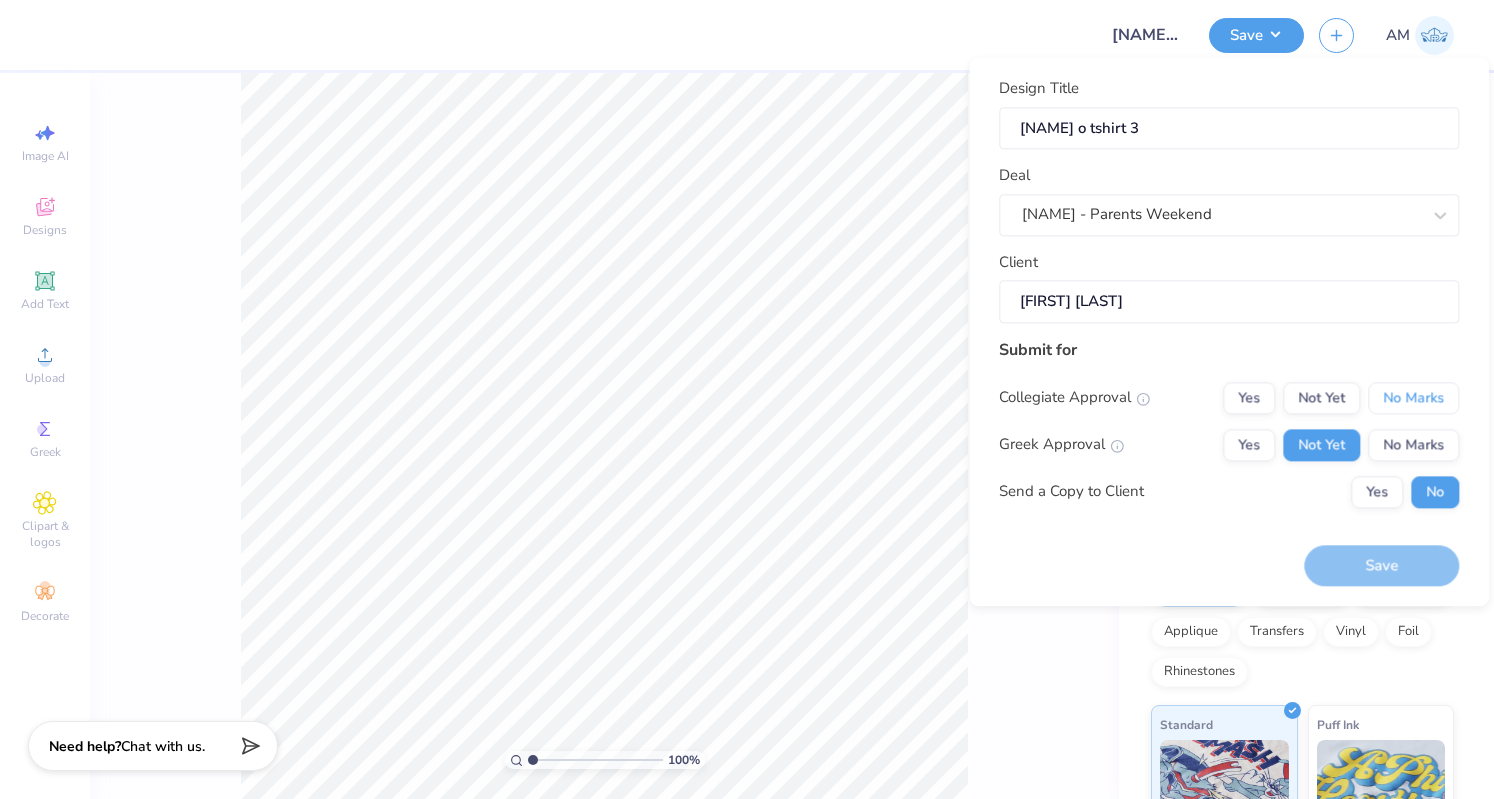 click on "No Marks" at bounding box center [1413, 398] 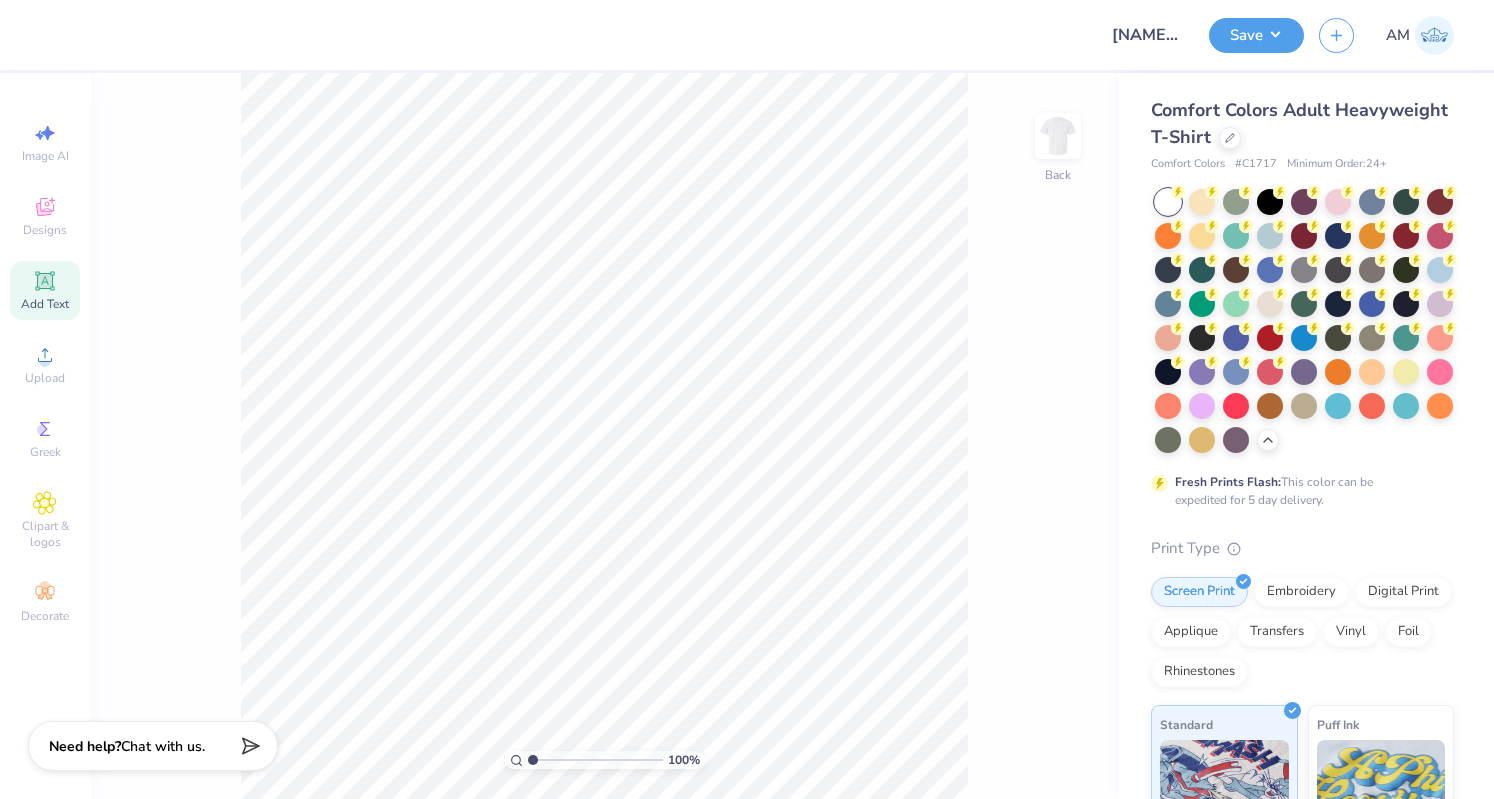 click 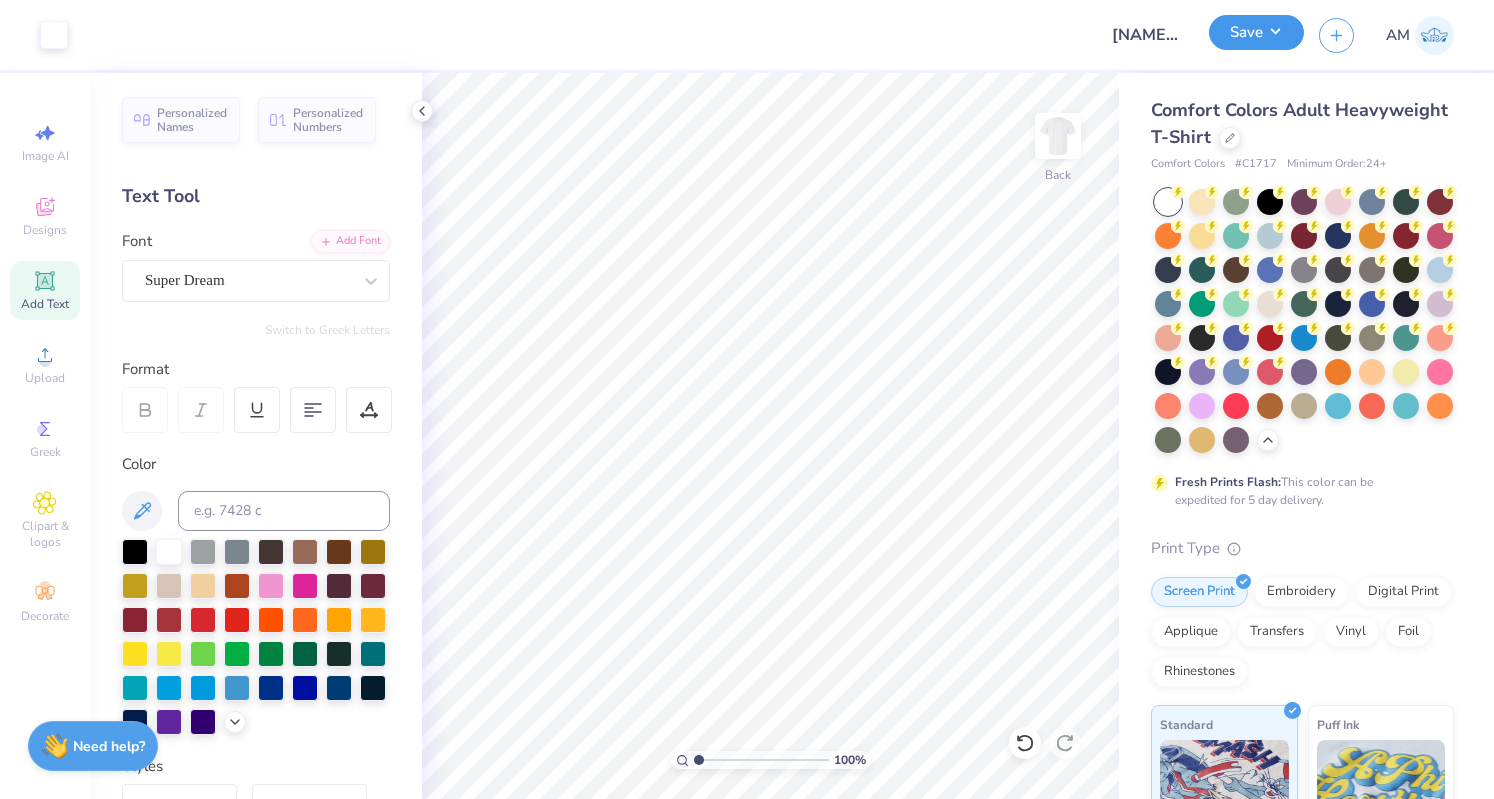 click on "Save" at bounding box center (1256, 32) 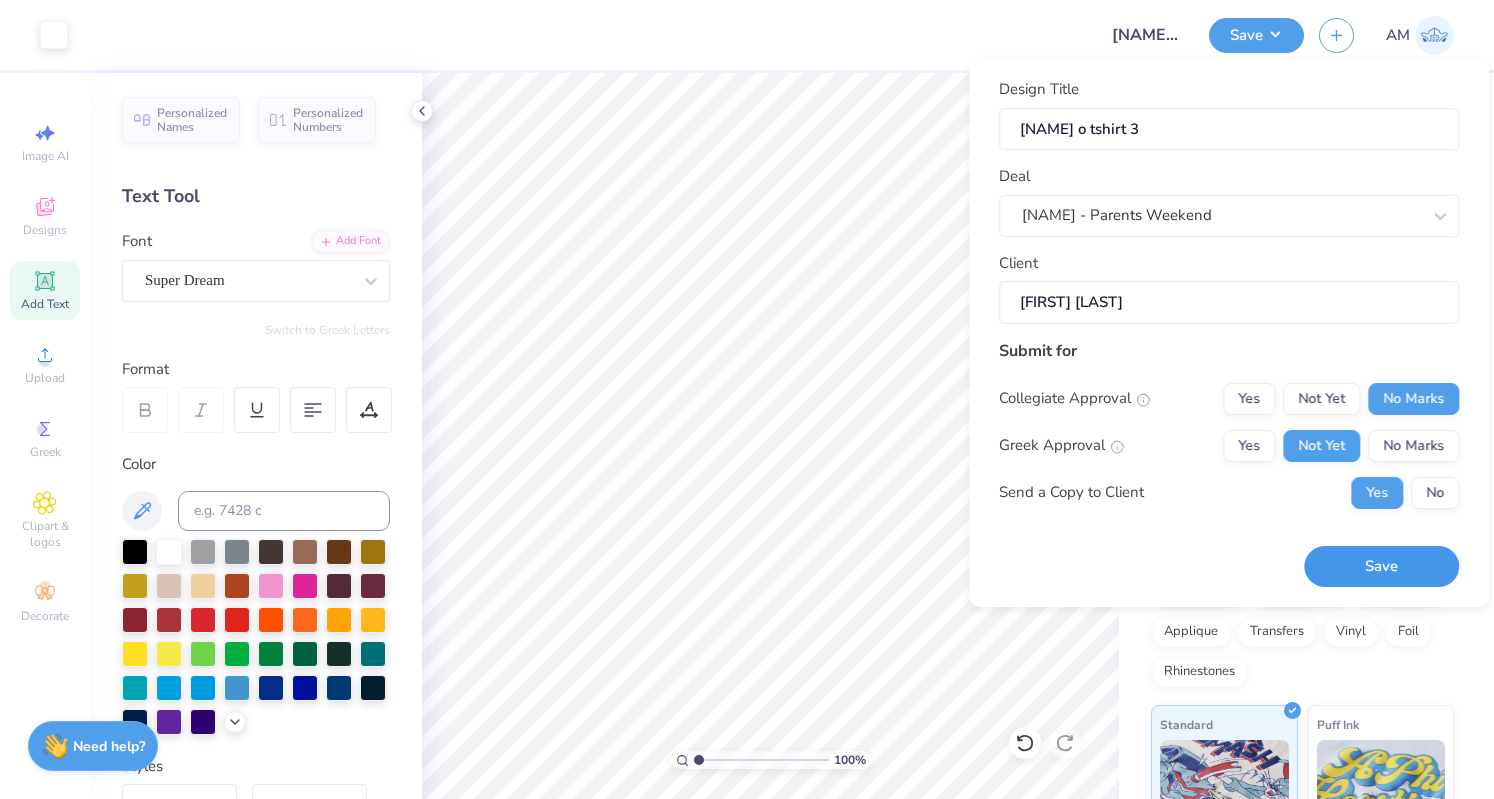 click on "Save" at bounding box center (1381, 566) 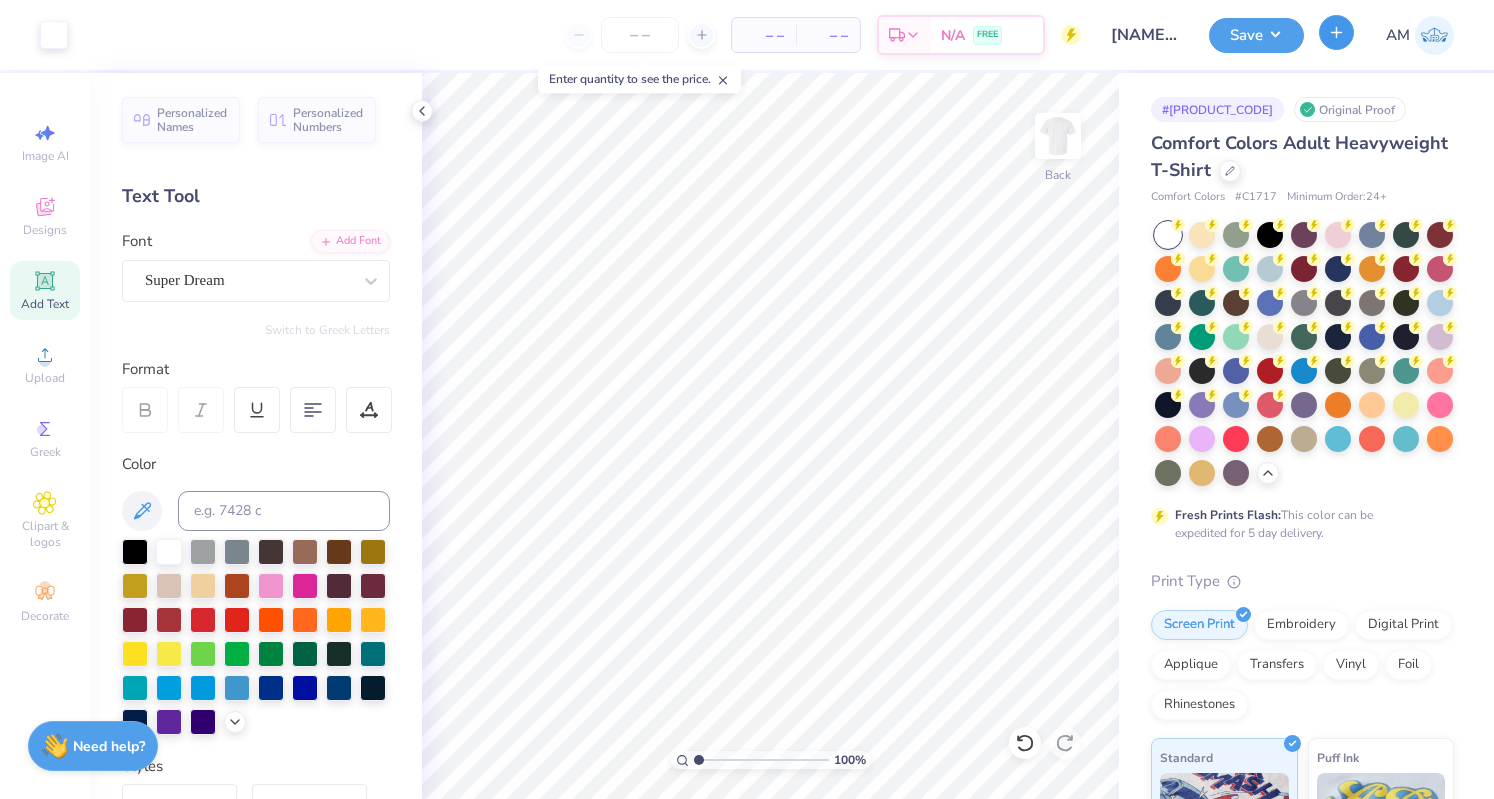 click at bounding box center (1336, 32) 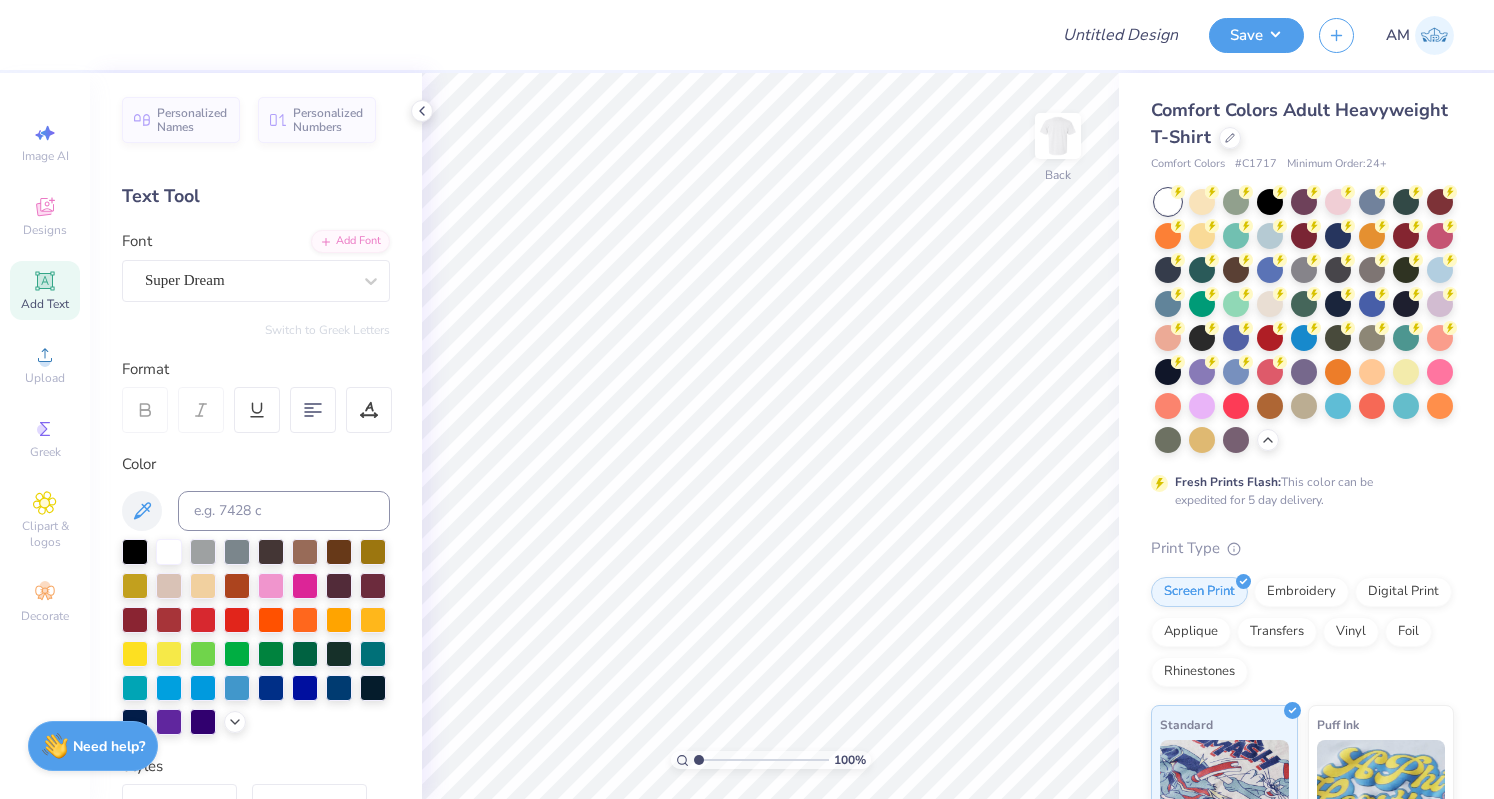 click on "Comfort Colors Adult Heavyweight T-Shirt" at bounding box center [1302, 124] 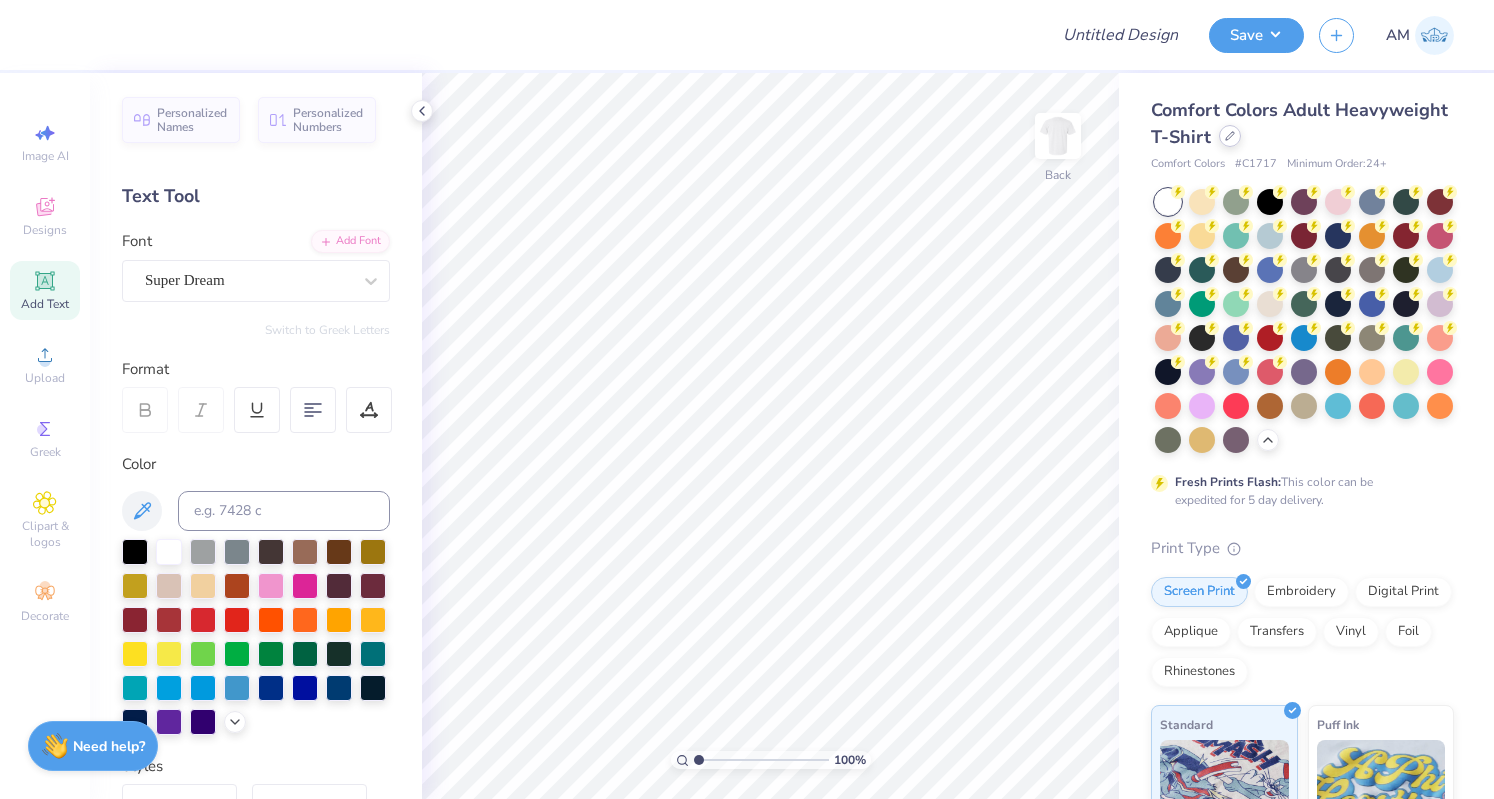 click at bounding box center (1230, 136) 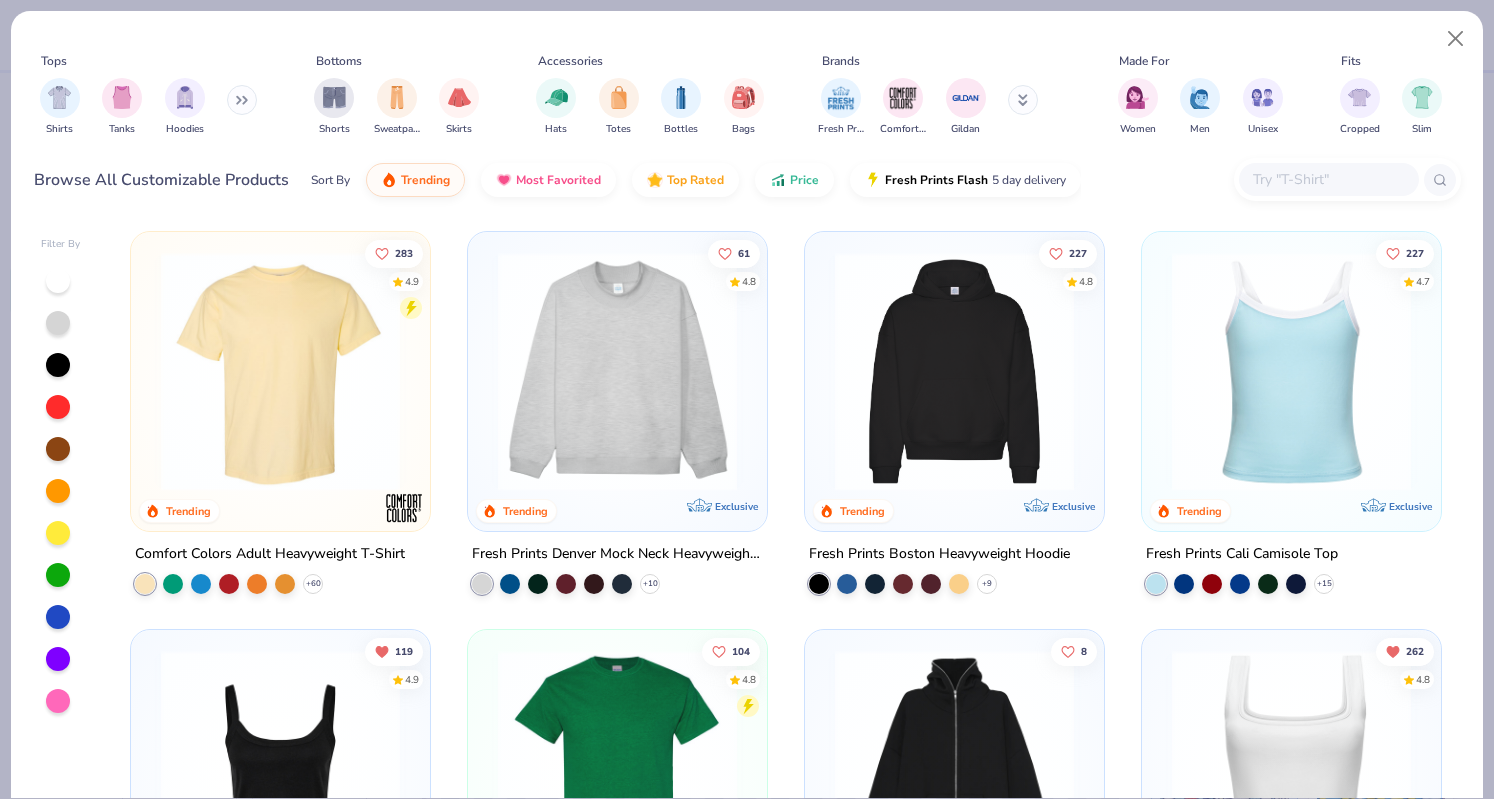 click at bounding box center [1328, 179] 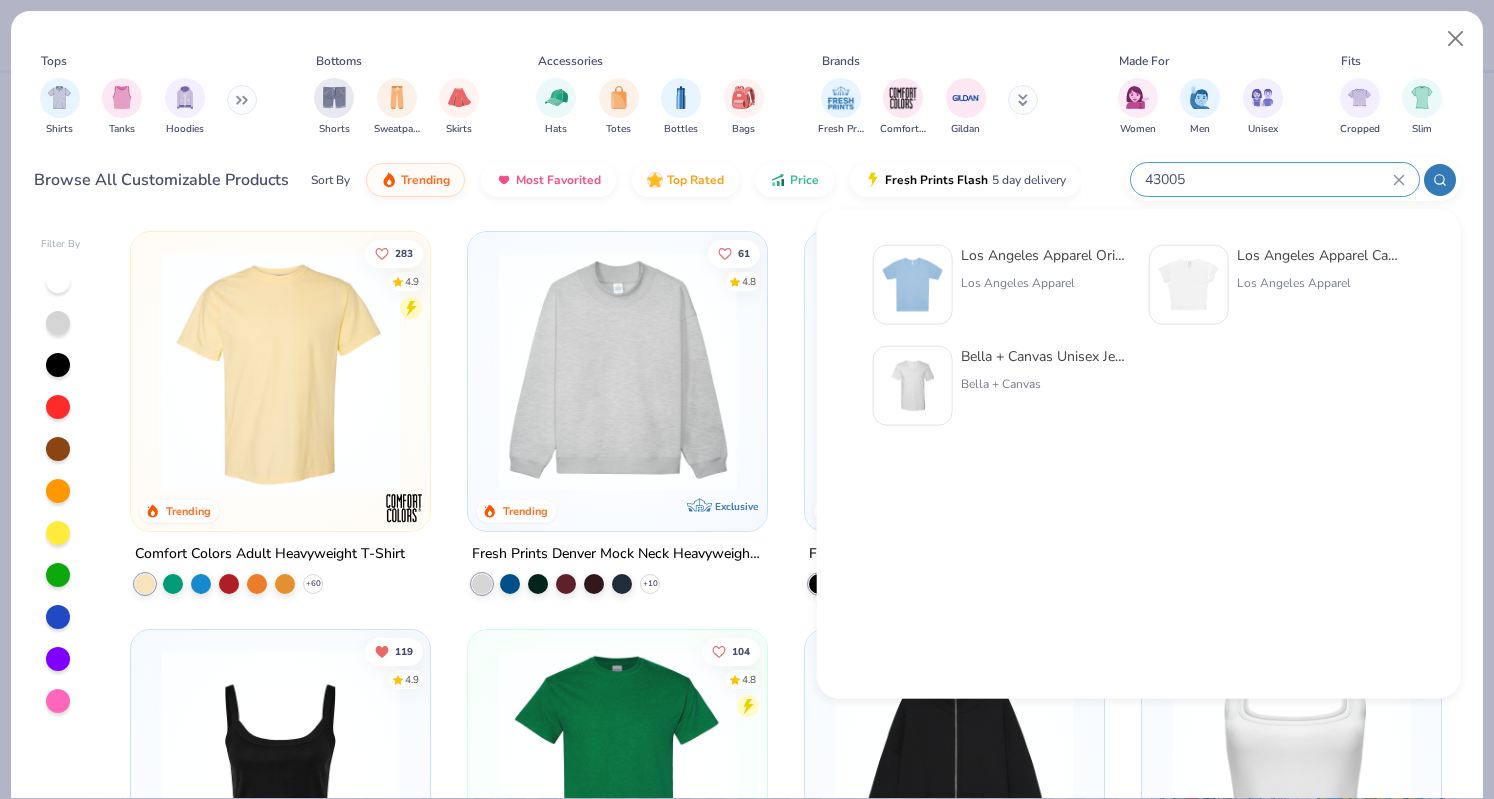 type on "43005" 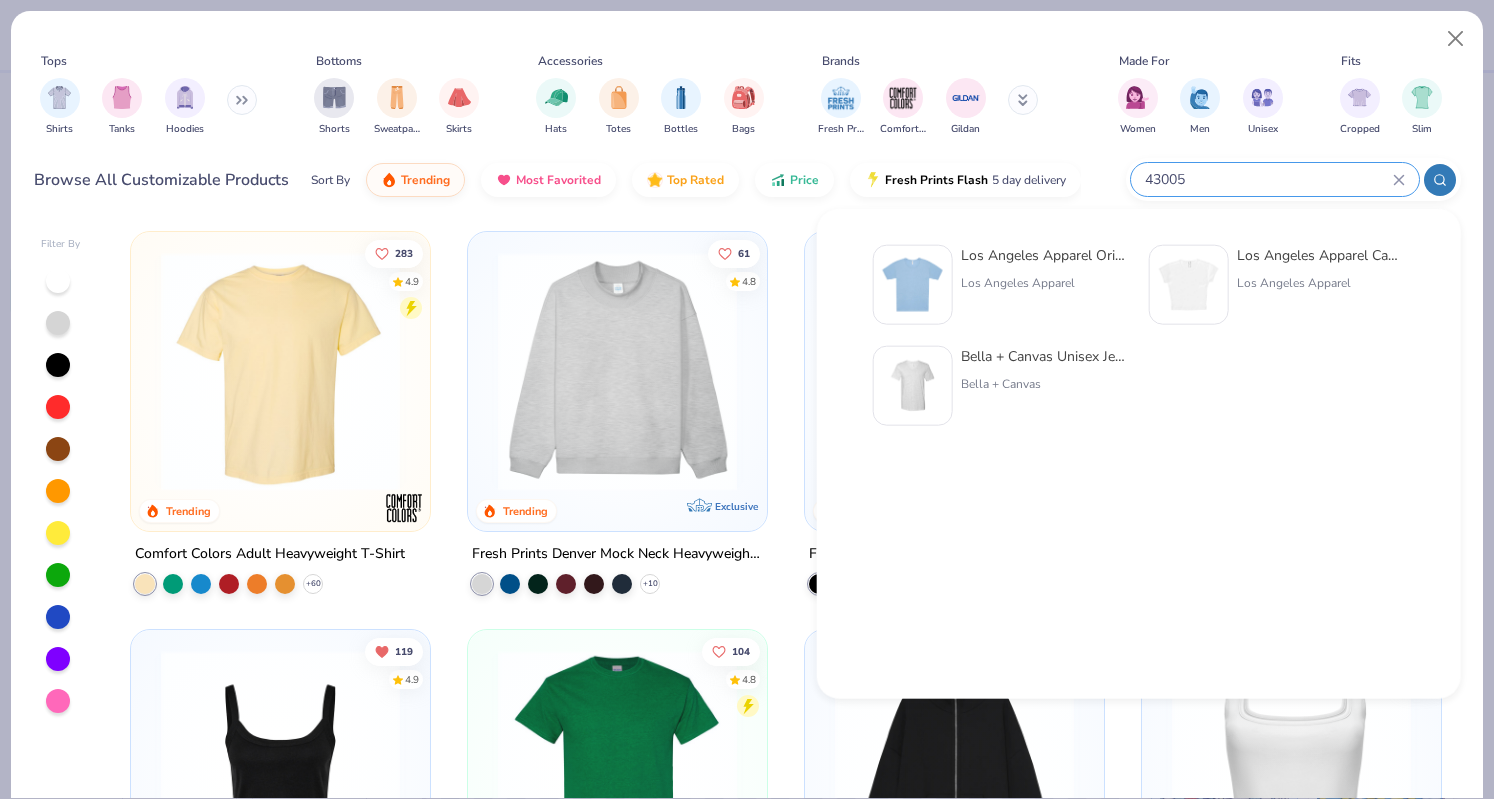 click at bounding box center [913, 285] 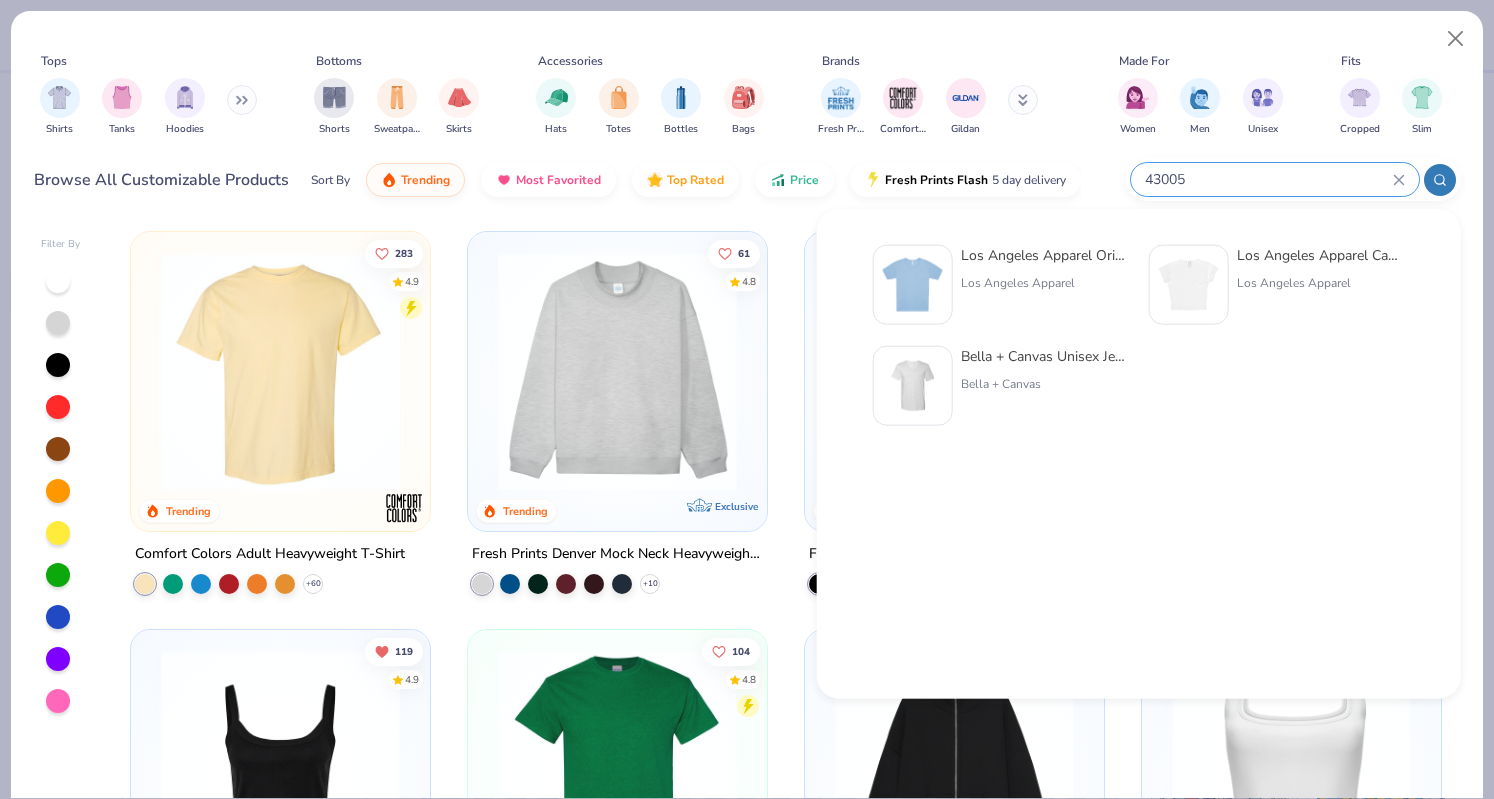 type 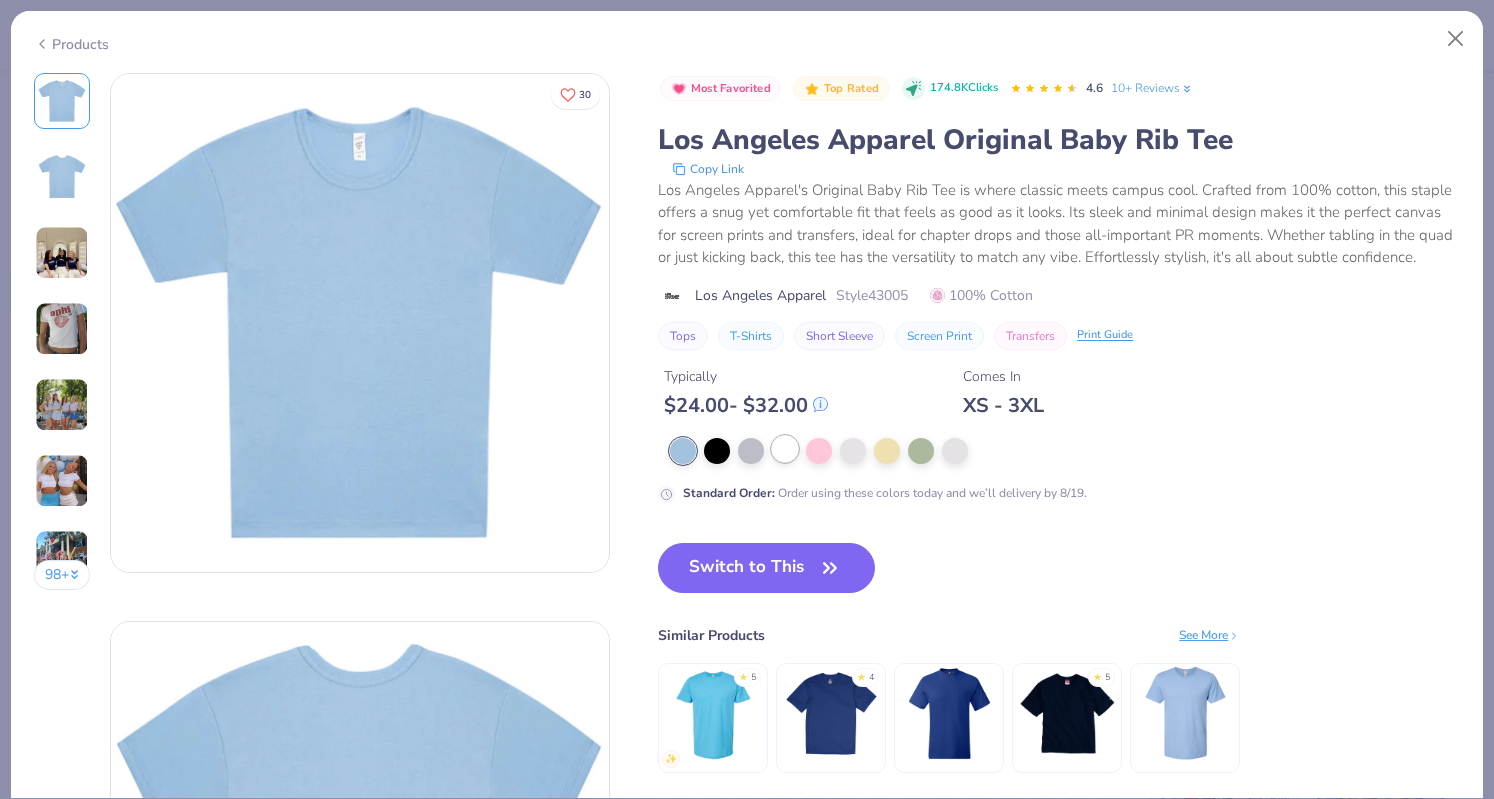 click at bounding box center (785, 449) 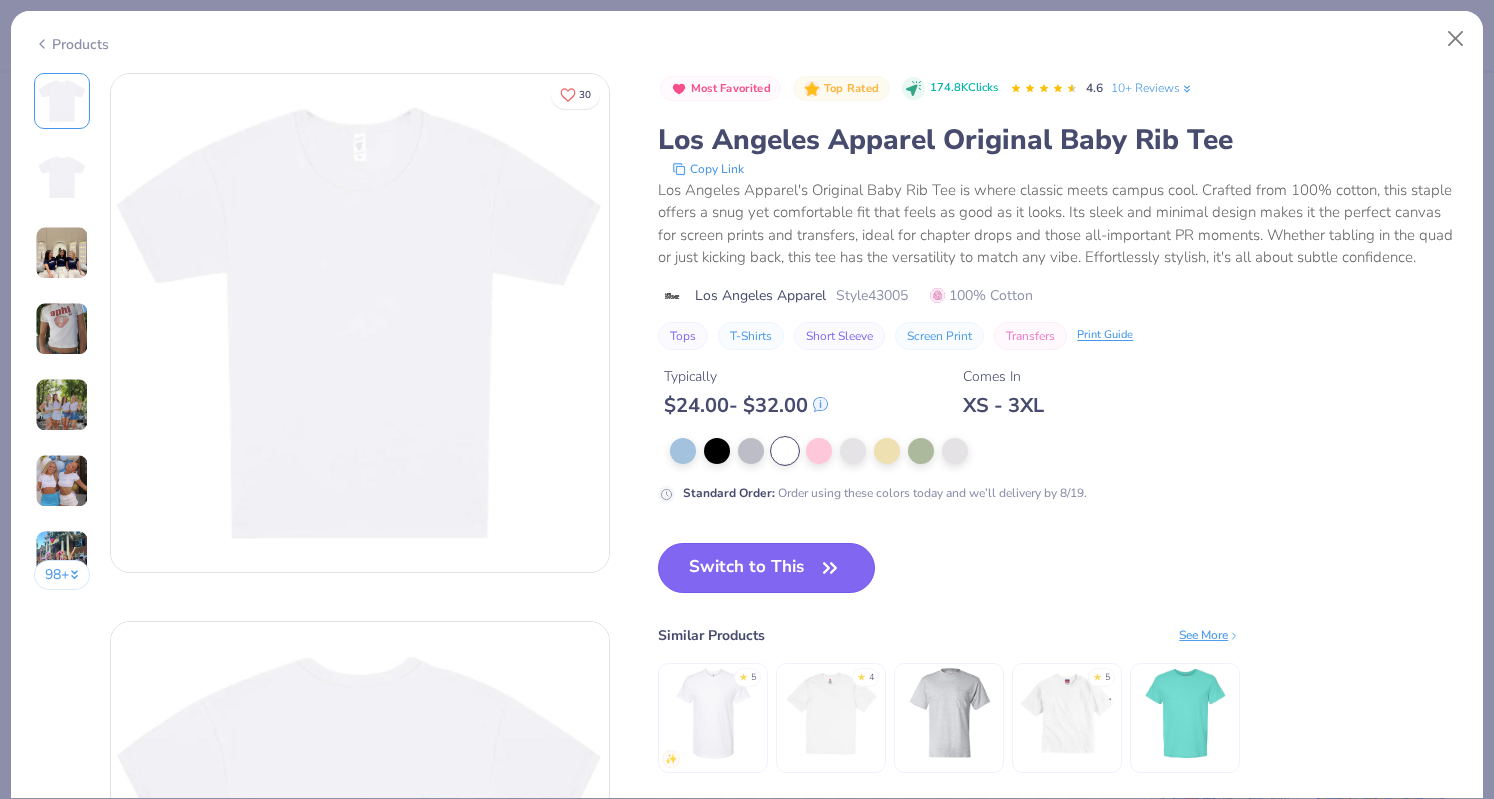 click on "Switch to This" at bounding box center (766, 568) 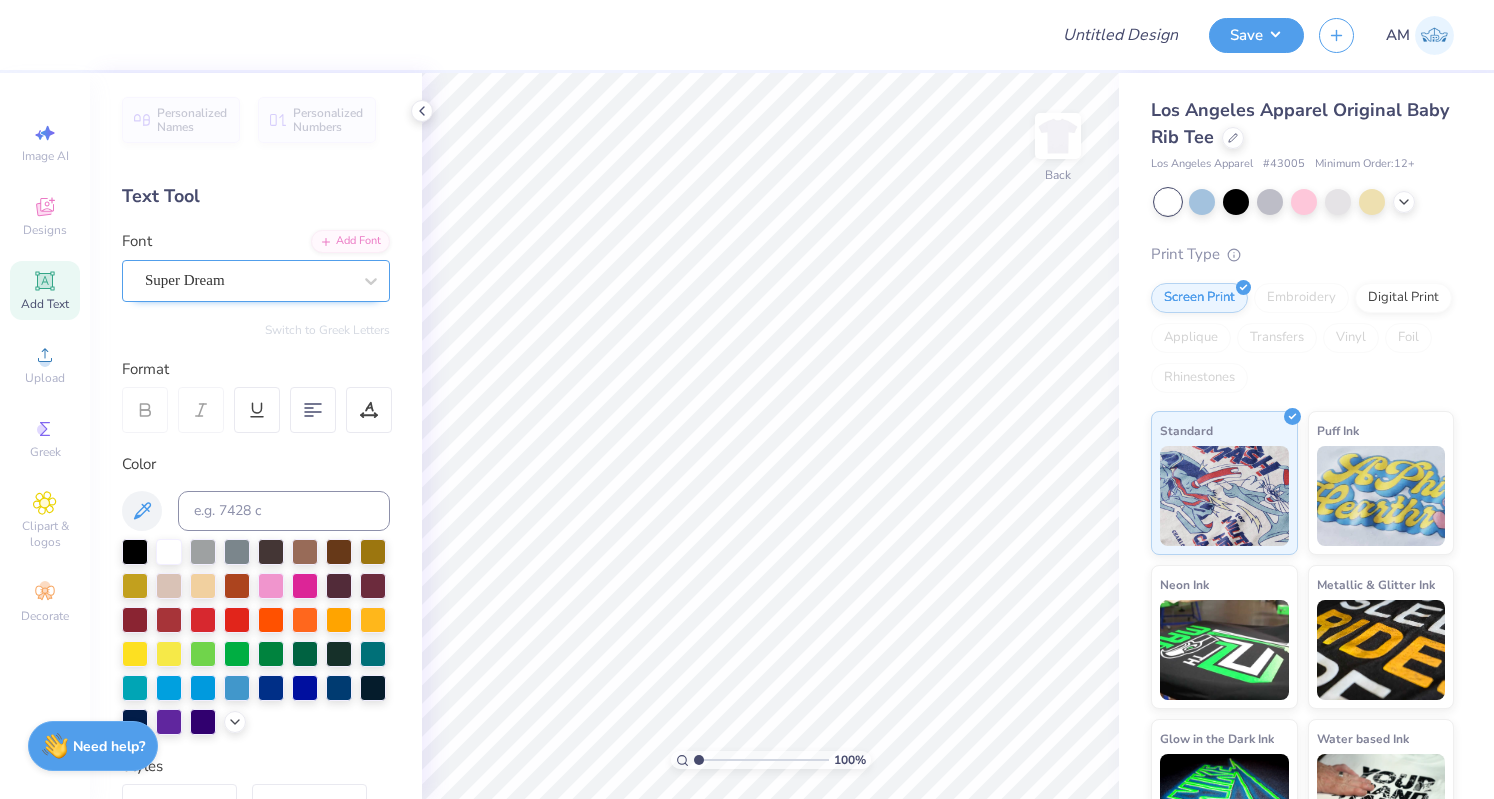 click 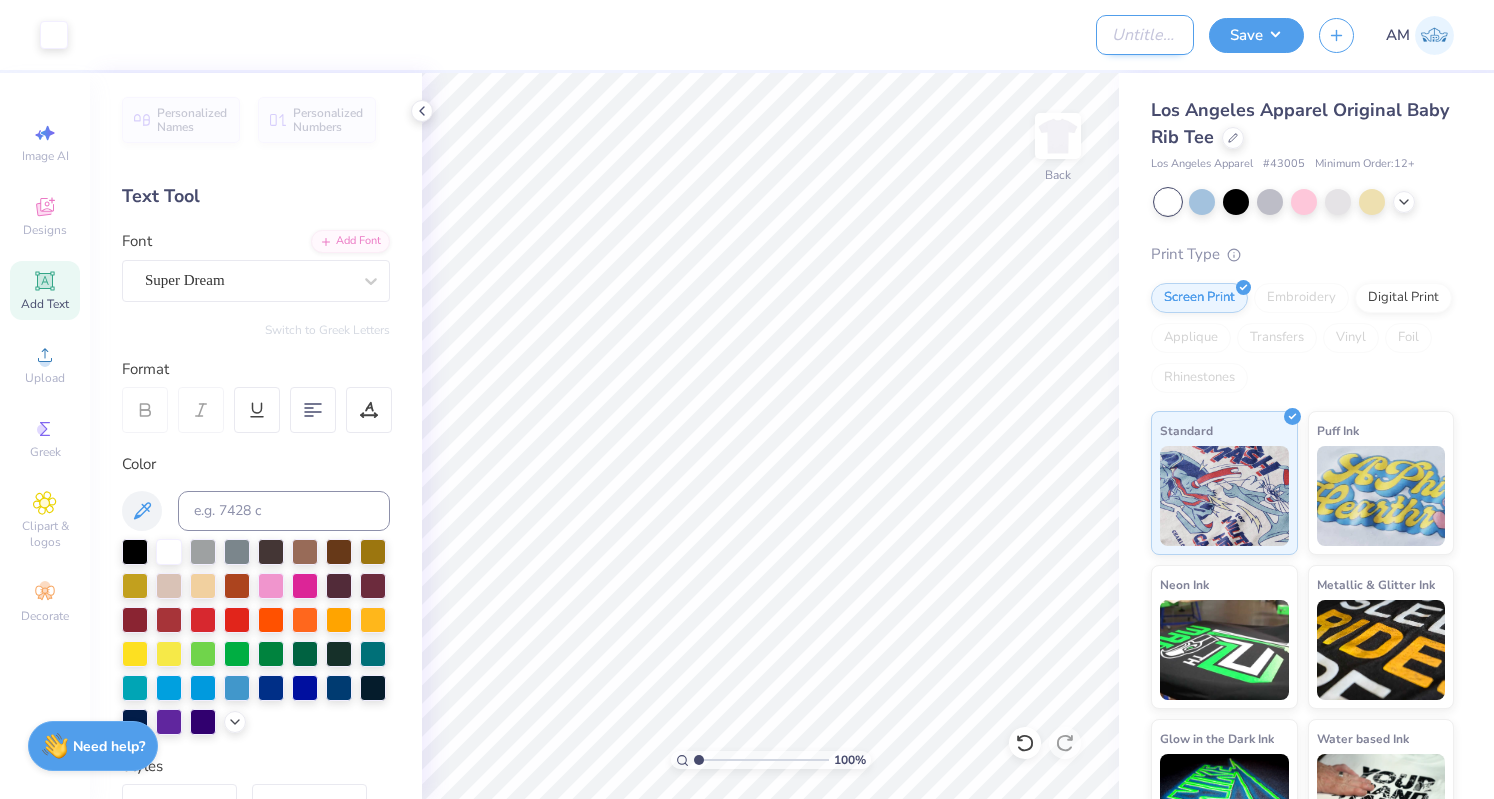 click on "Design Title" at bounding box center [1145, 35] 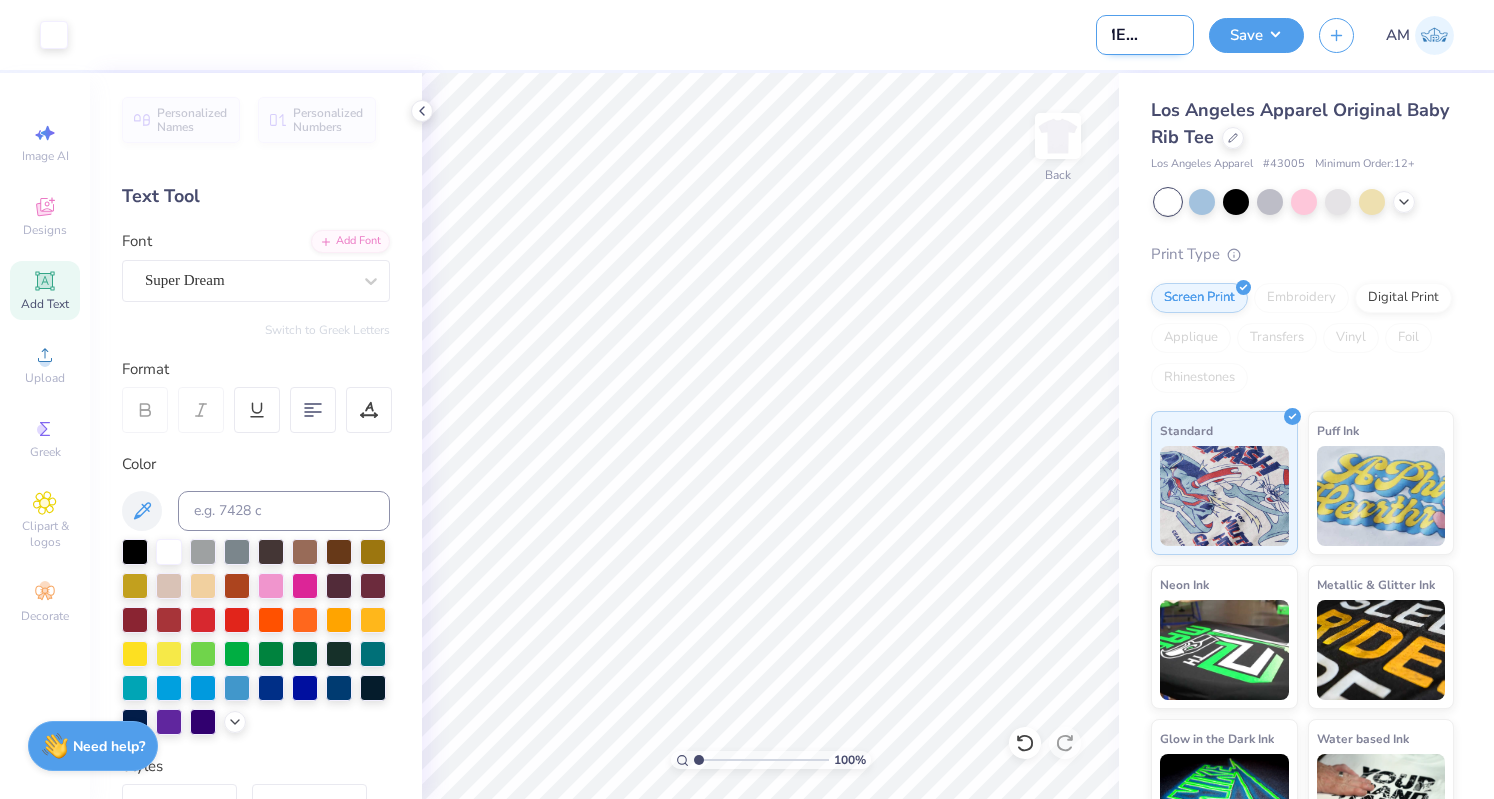 scroll, scrollTop: 0, scrollLeft: 50, axis: horizontal 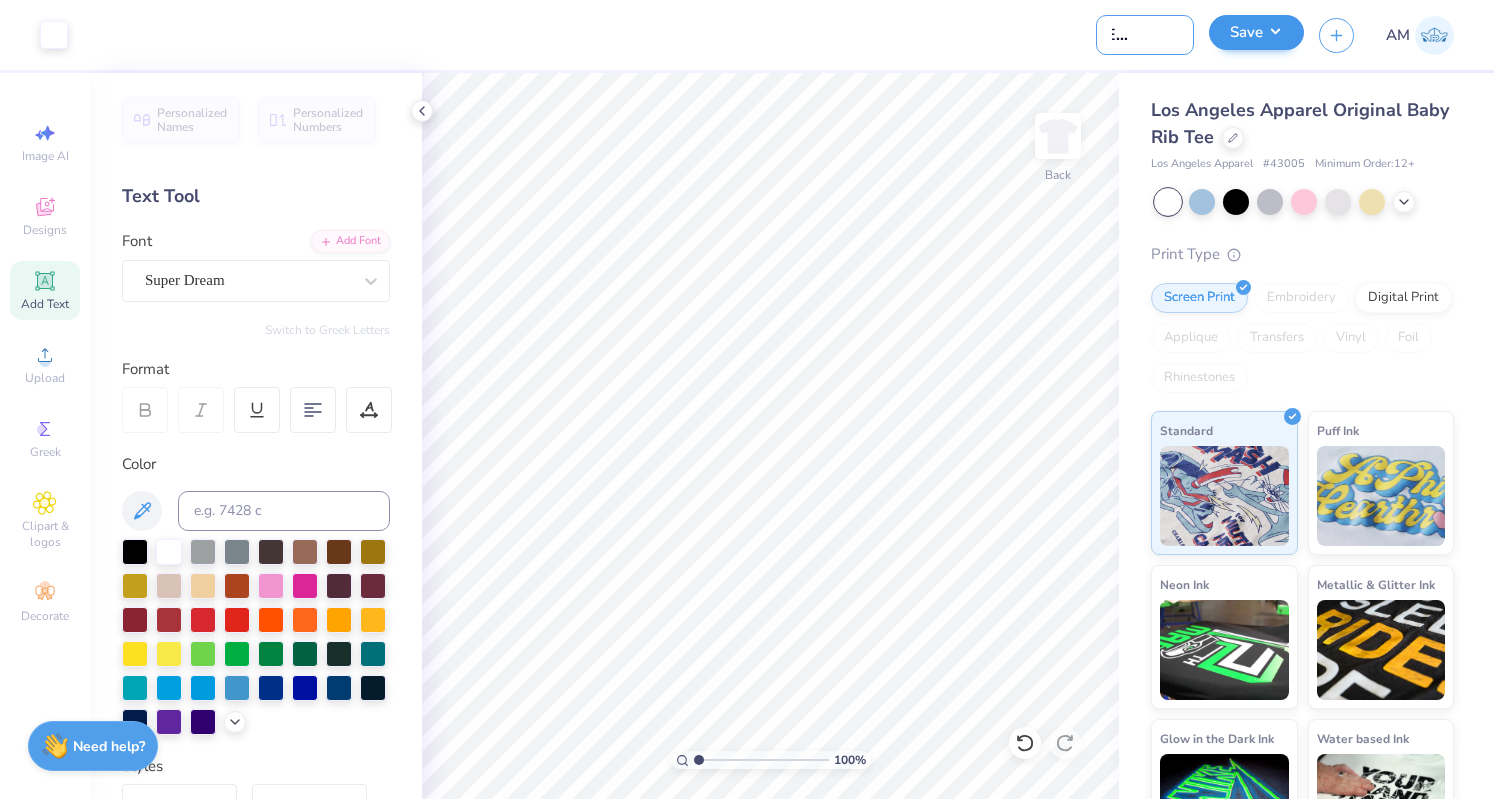 type on "[NAME] baby tee 3" 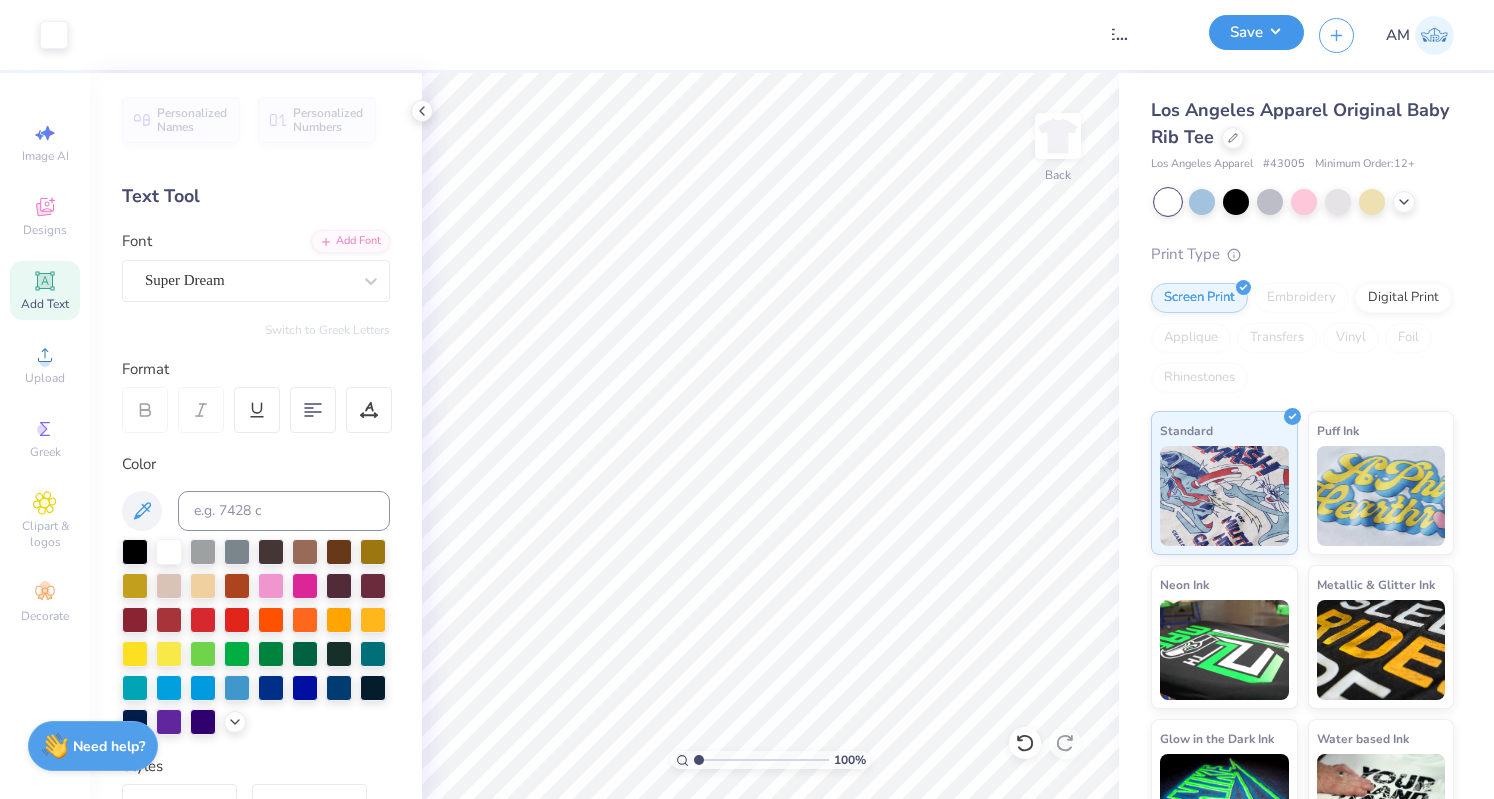 click on "Save" at bounding box center [1256, 32] 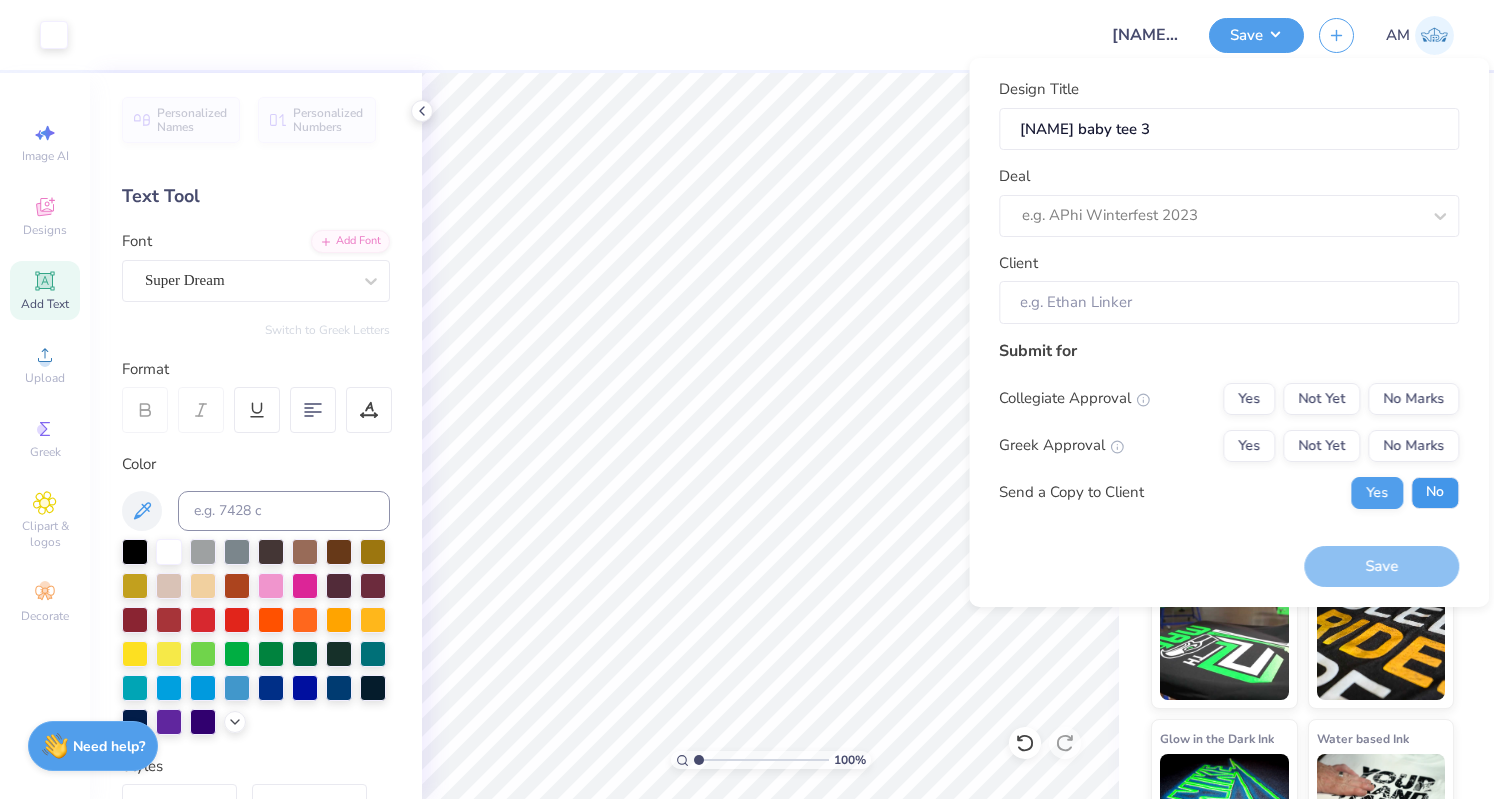 click on "No" at bounding box center (1435, 493) 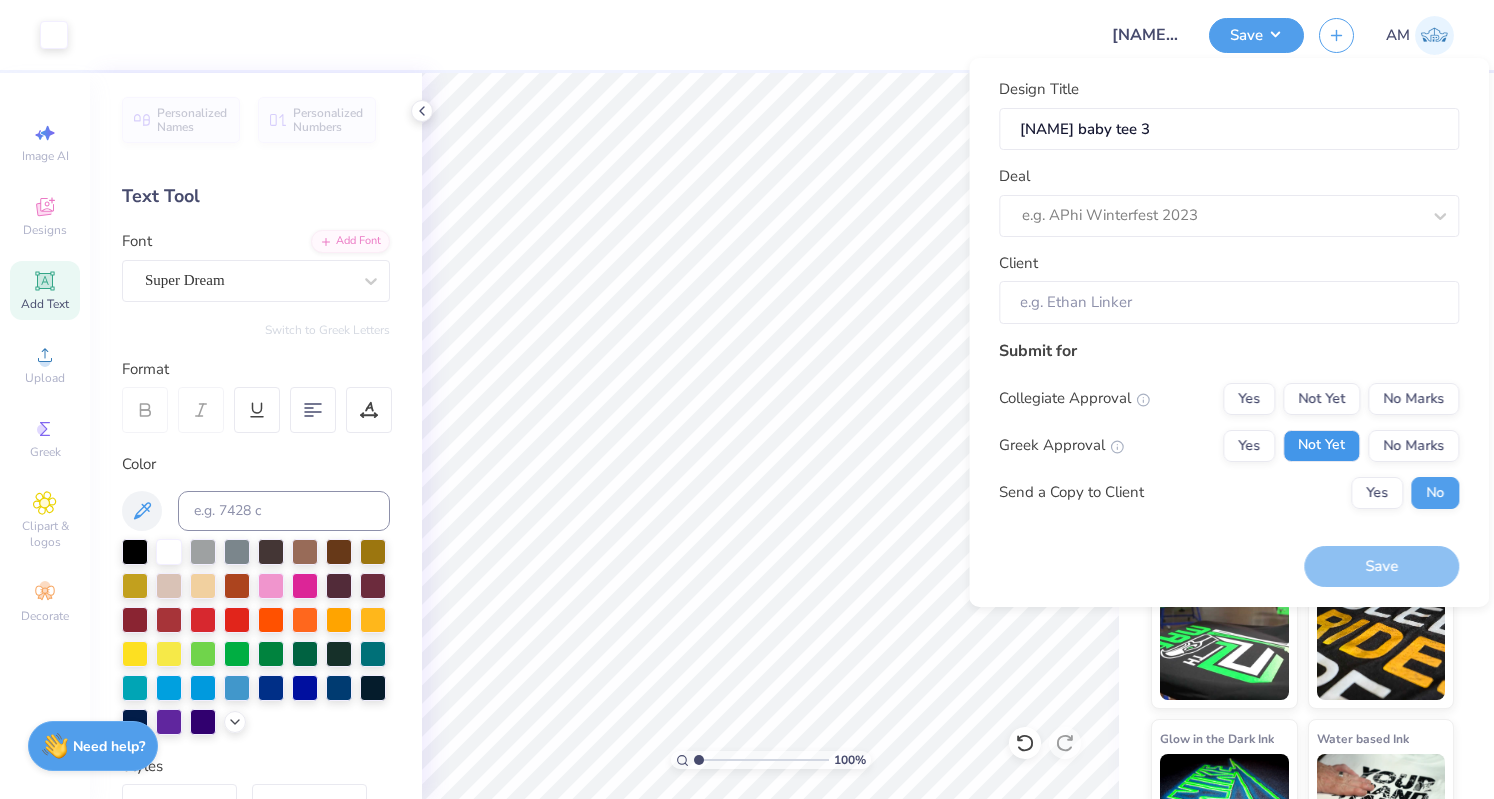 click on "Not Yet" at bounding box center (1321, 446) 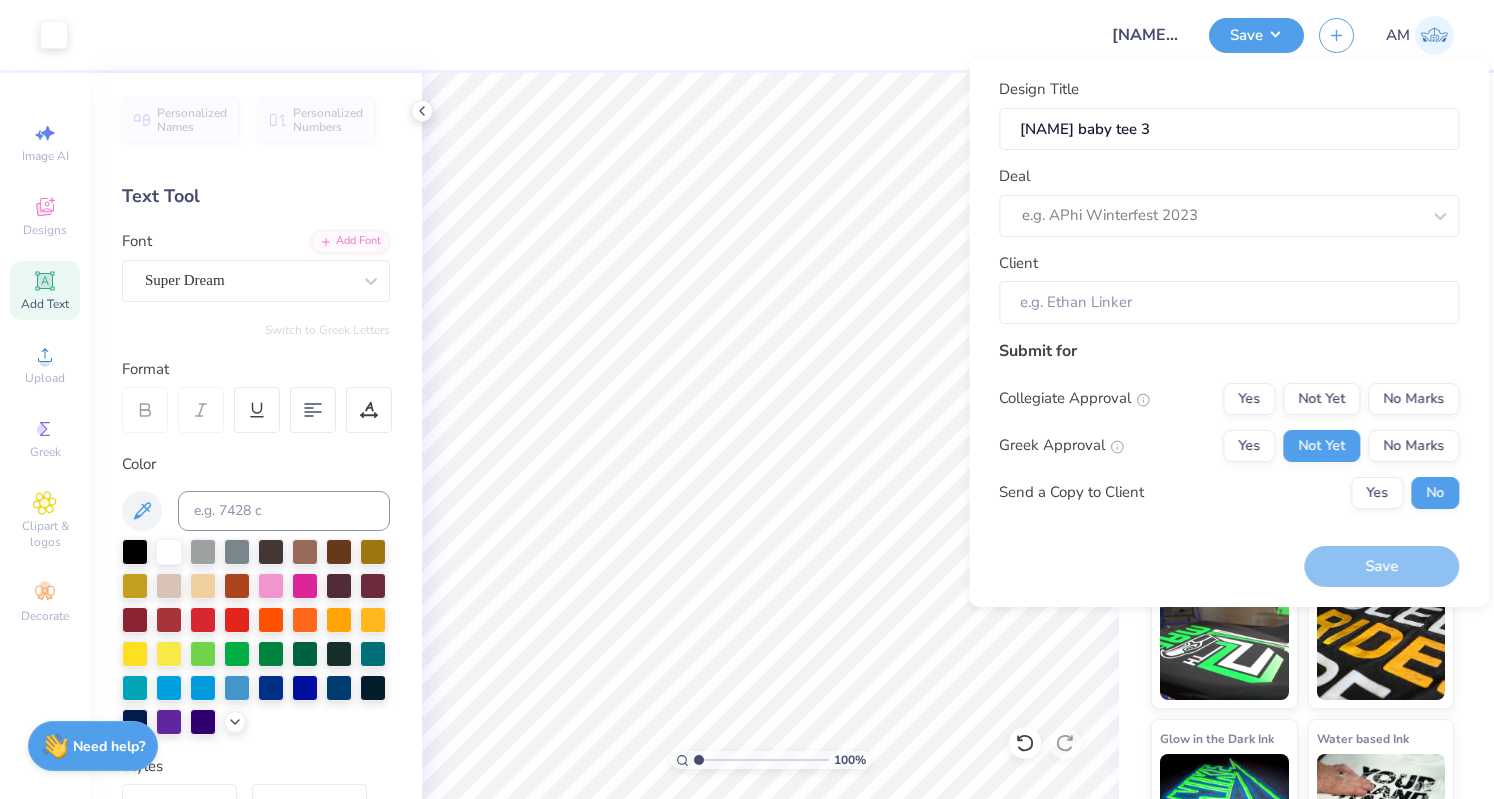 click on "Submit for Collegiate Approval Yes Not Yet No Marks Greek Approval Yes Not Yet No Marks Send a Copy to Client Yes No" at bounding box center (1229, 431) 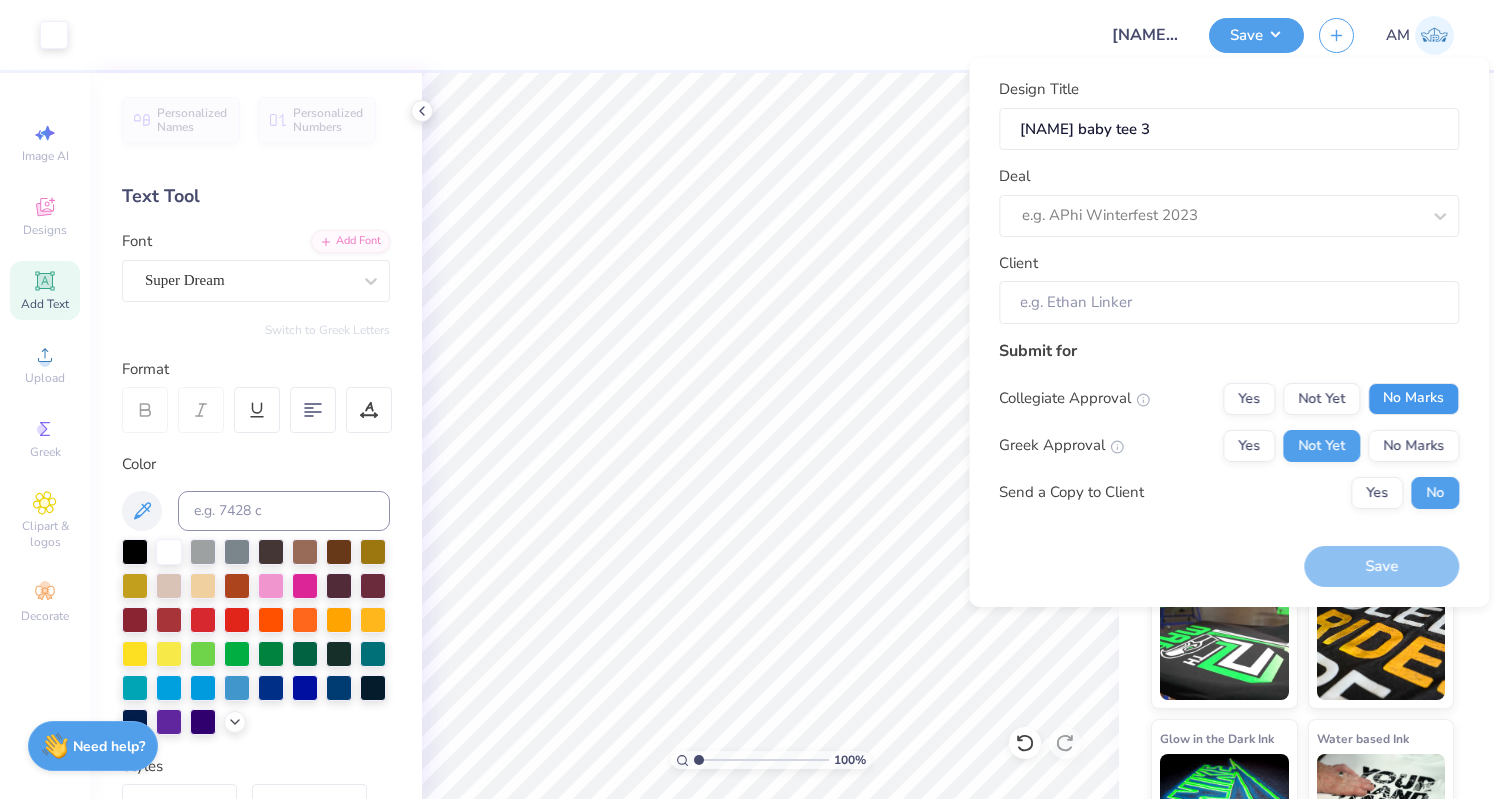 click on "No Marks" at bounding box center (1413, 399) 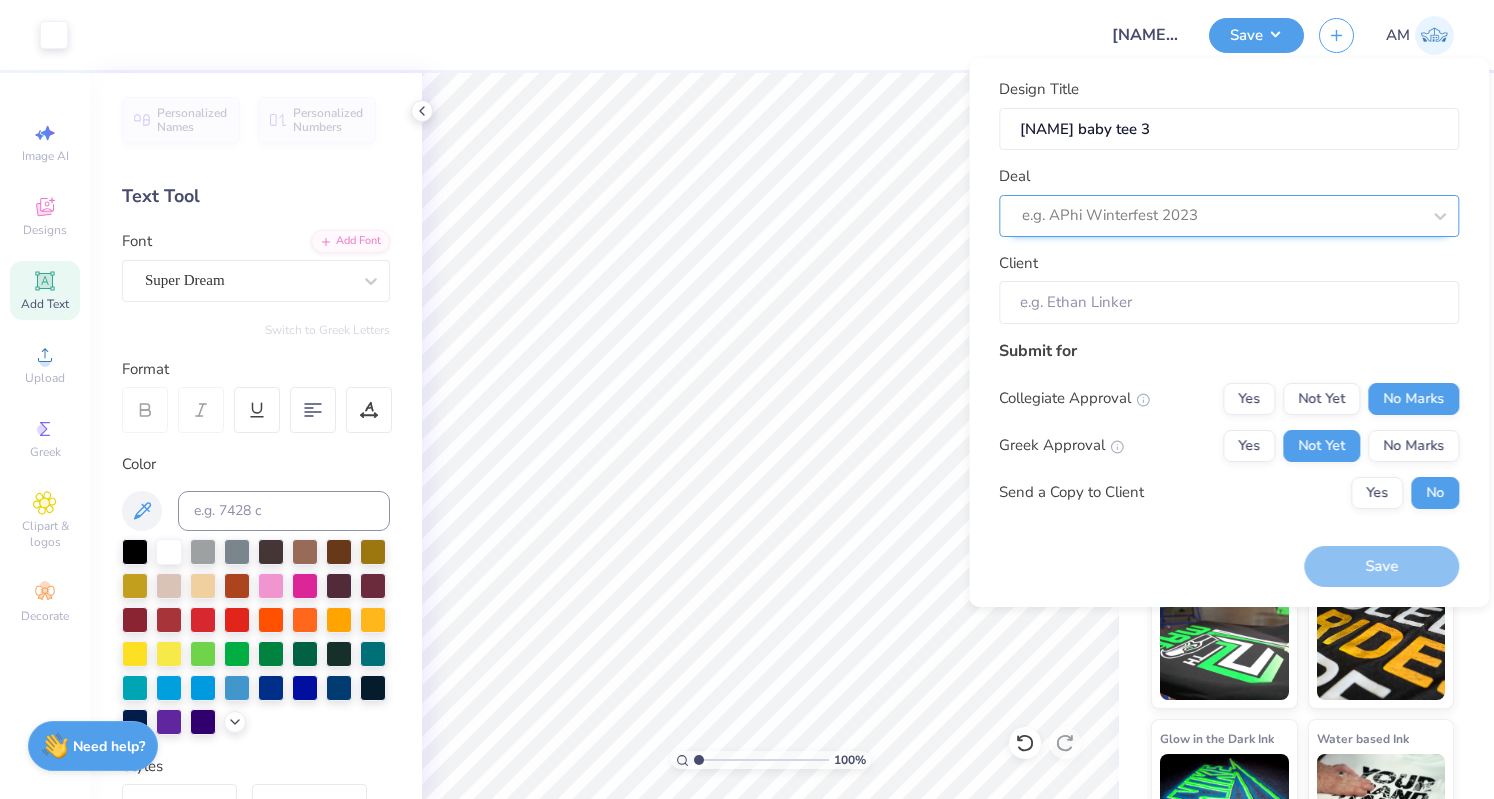 click at bounding box center [1221, 215] 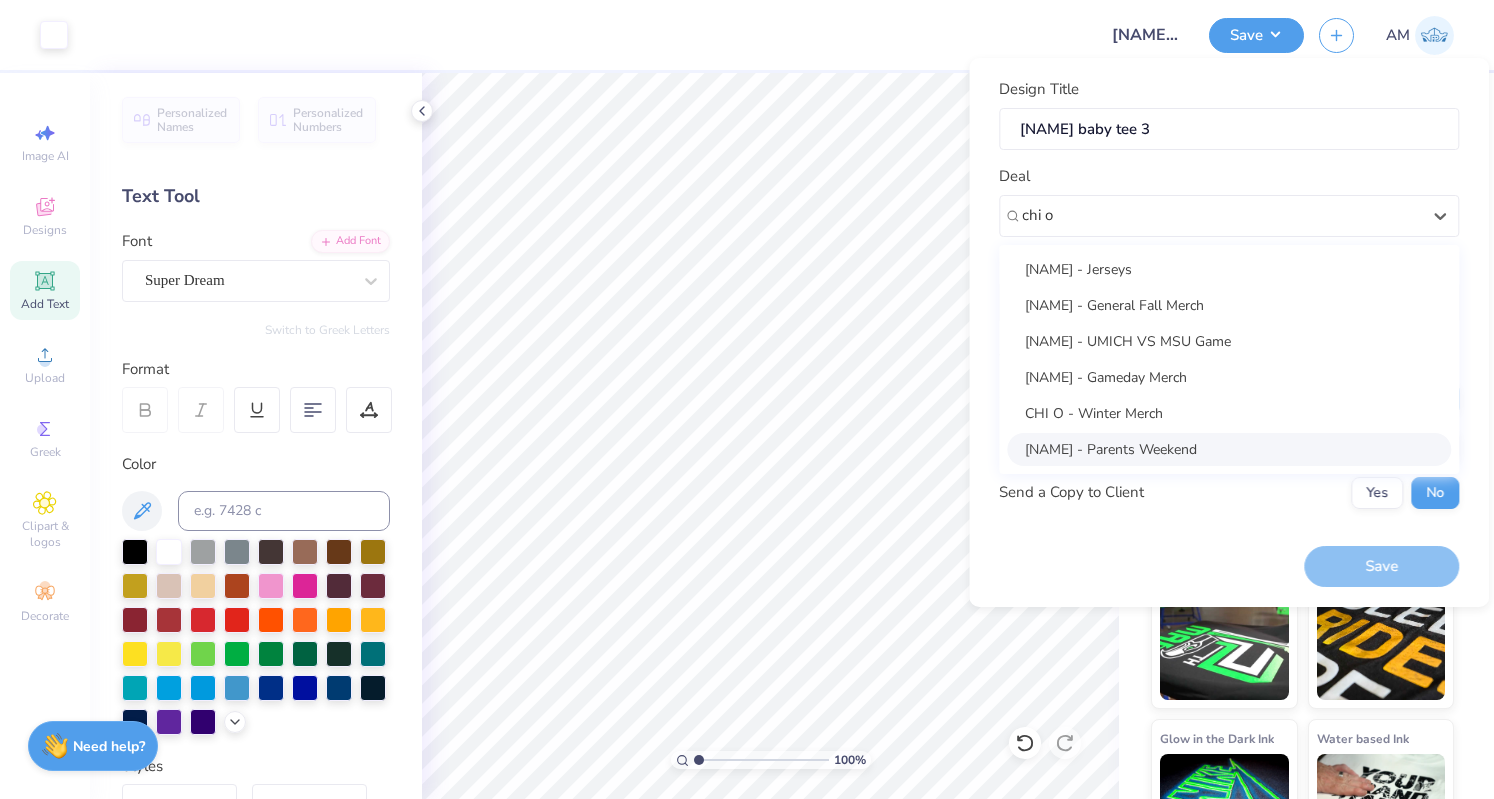 click on "[NAME] - Parents Weekend" at bounding box center [1229, 449] 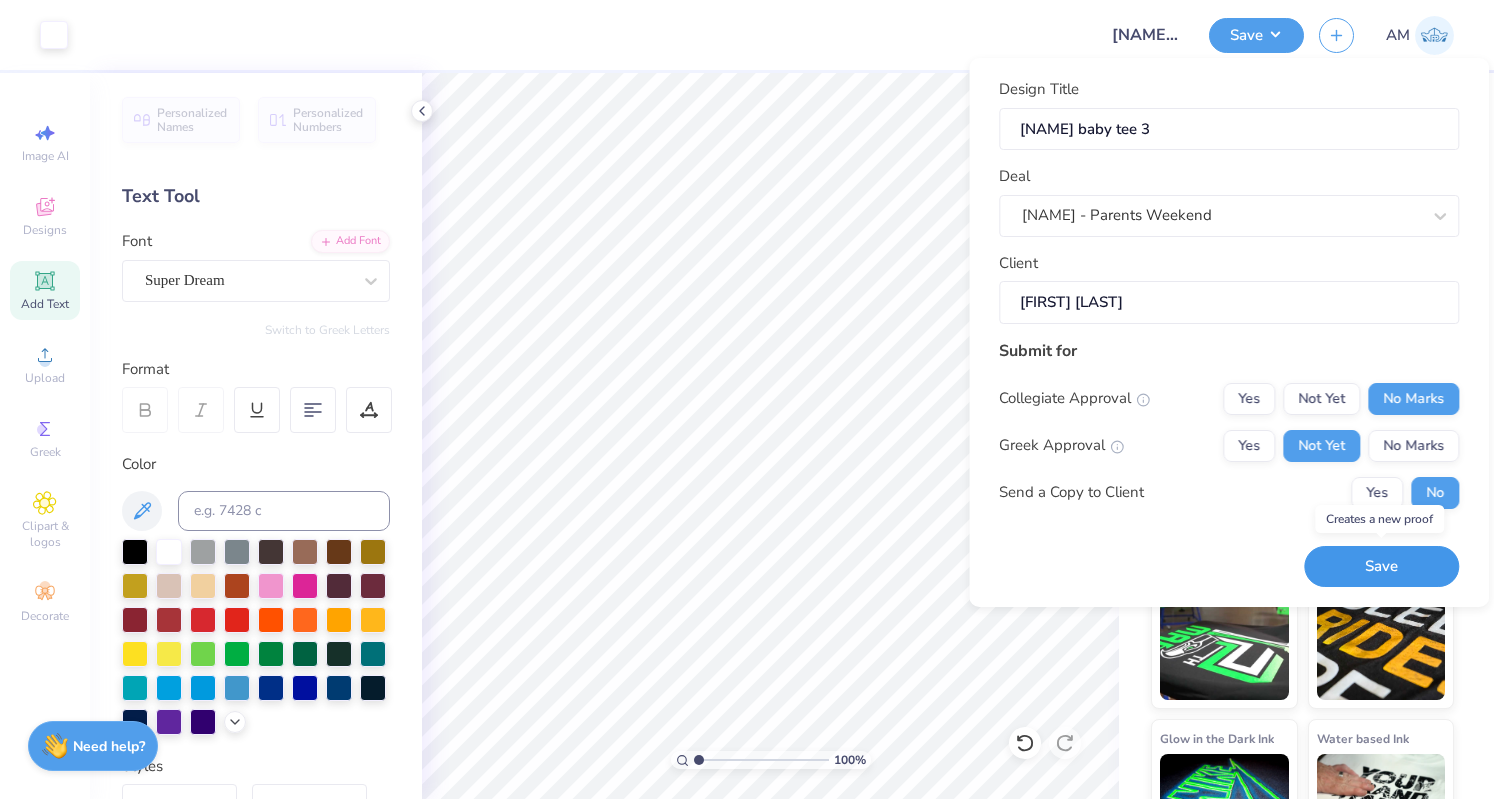 click on "Save" at bounding box center (1381, 566) 